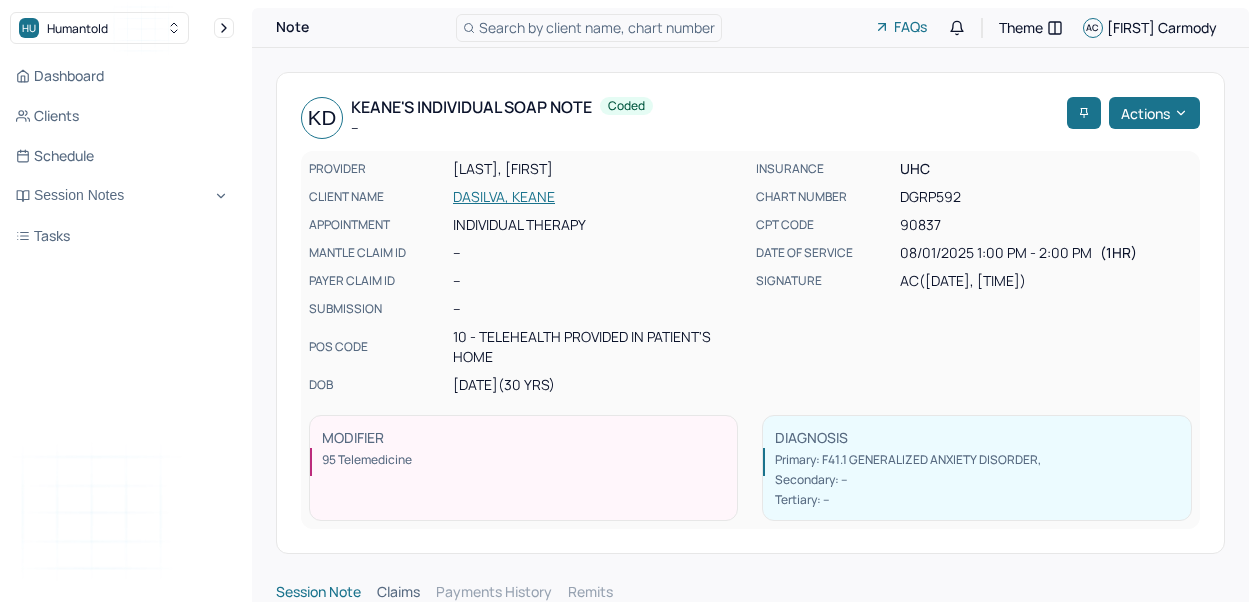 scroll, scrollTop: 0, scrollLeft: 0, axis: both 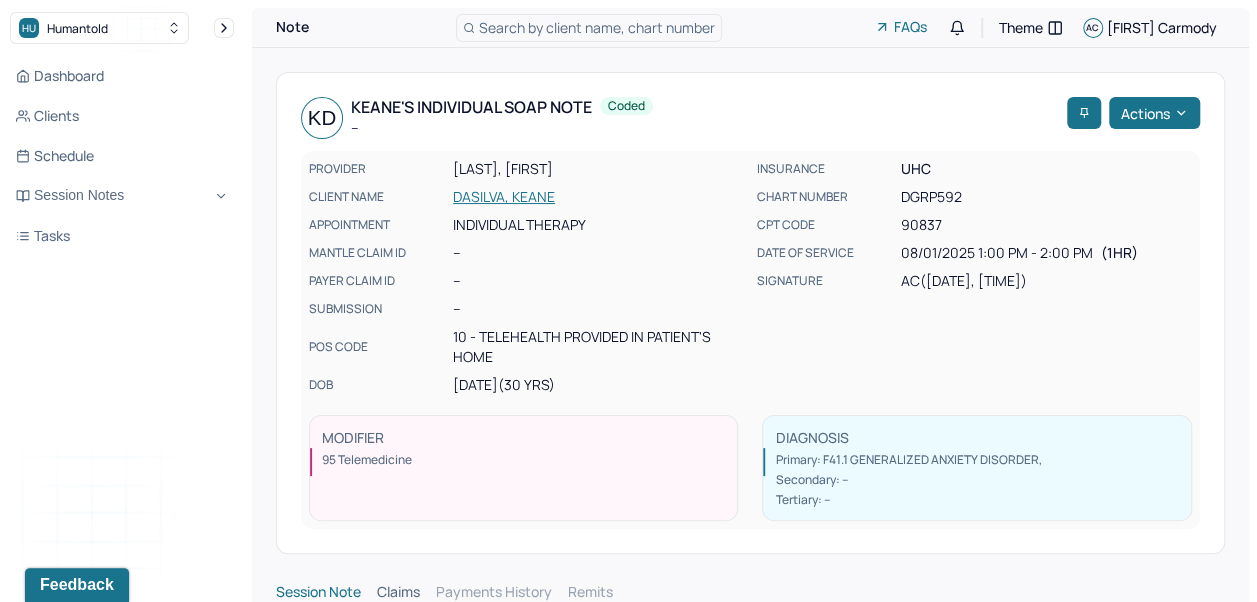 click on "Search by client name, chart number" at bounding box center [589, 28] 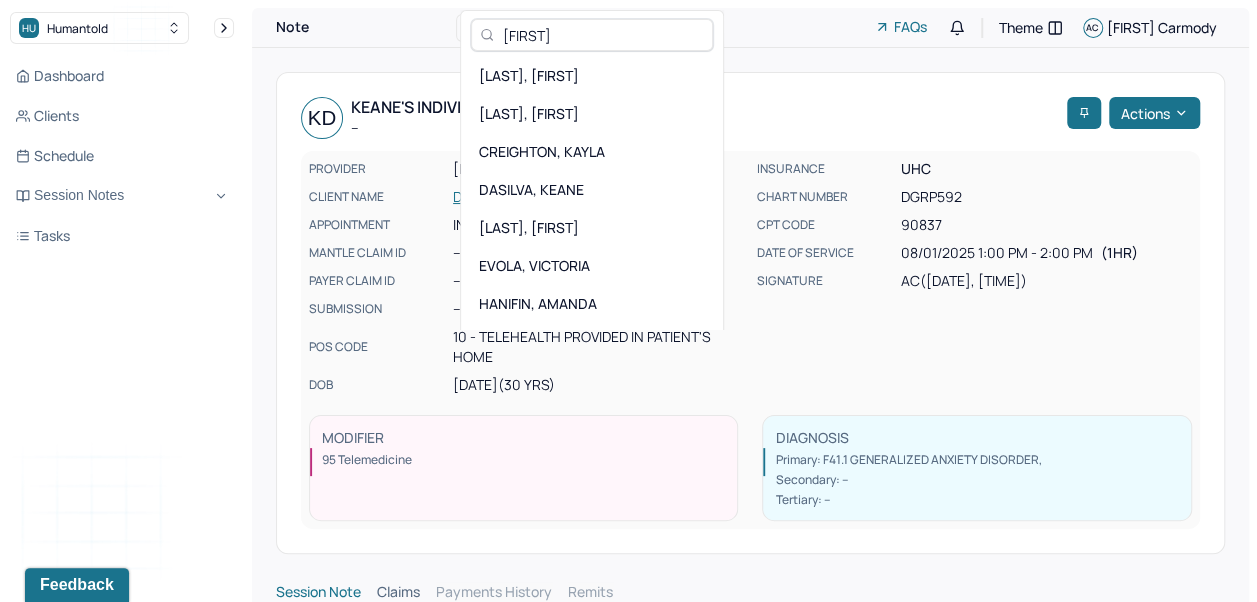 type on "jere" 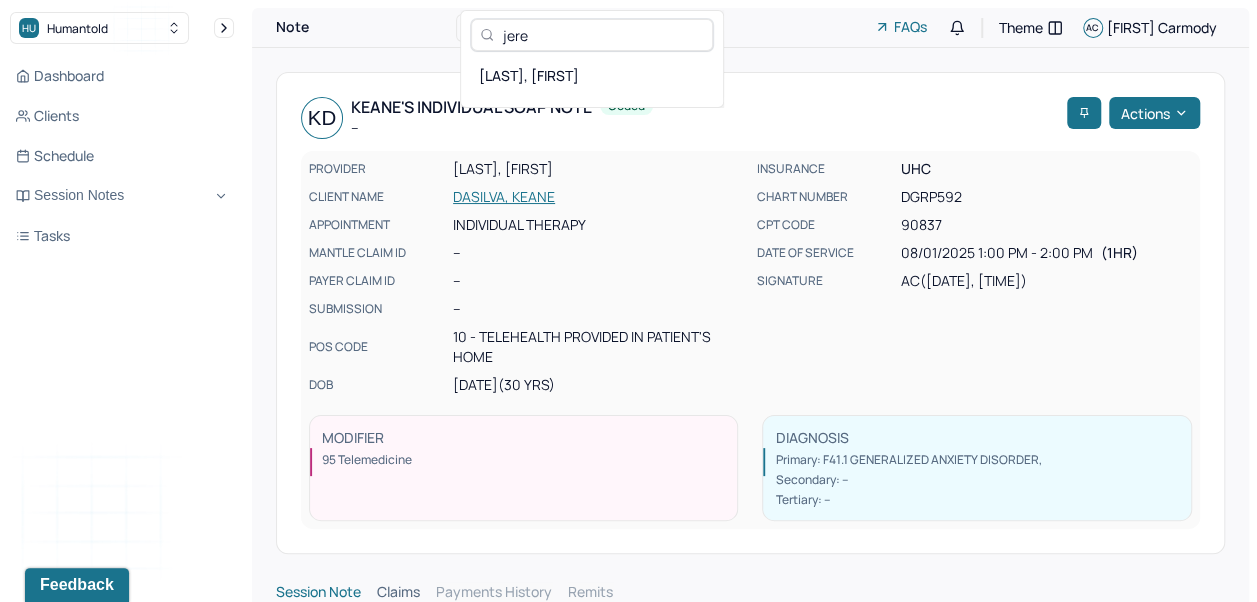 click on "[LAST], [FIRST]" at bounding box center [592, 75] 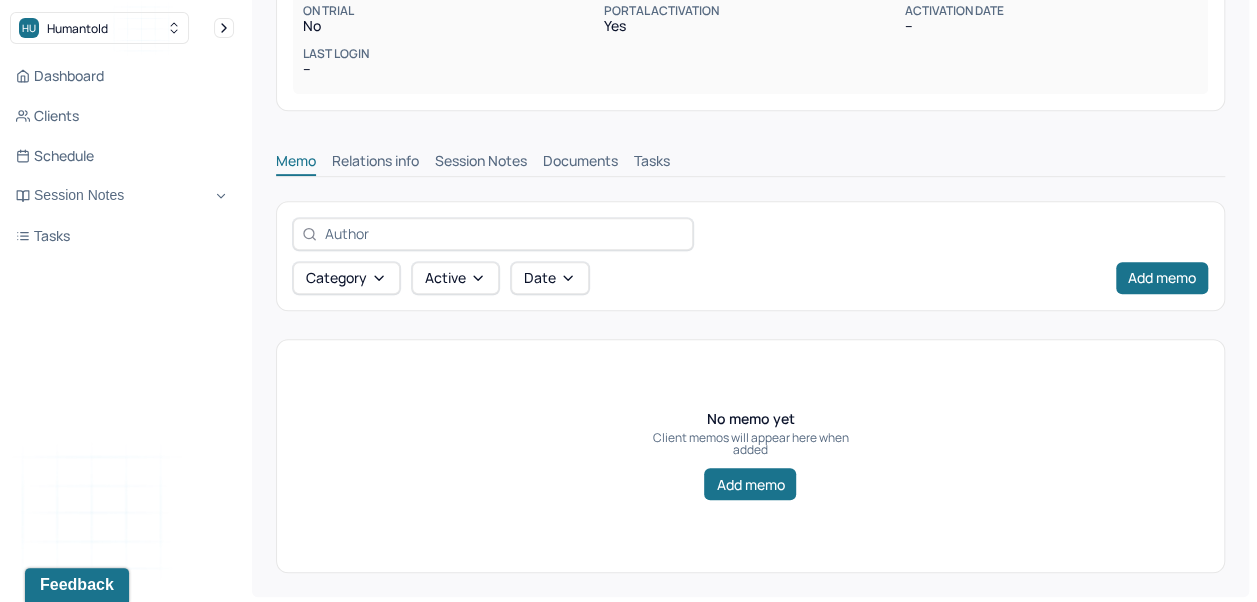 click on "Session Notes" at bounding box center (481, 163) 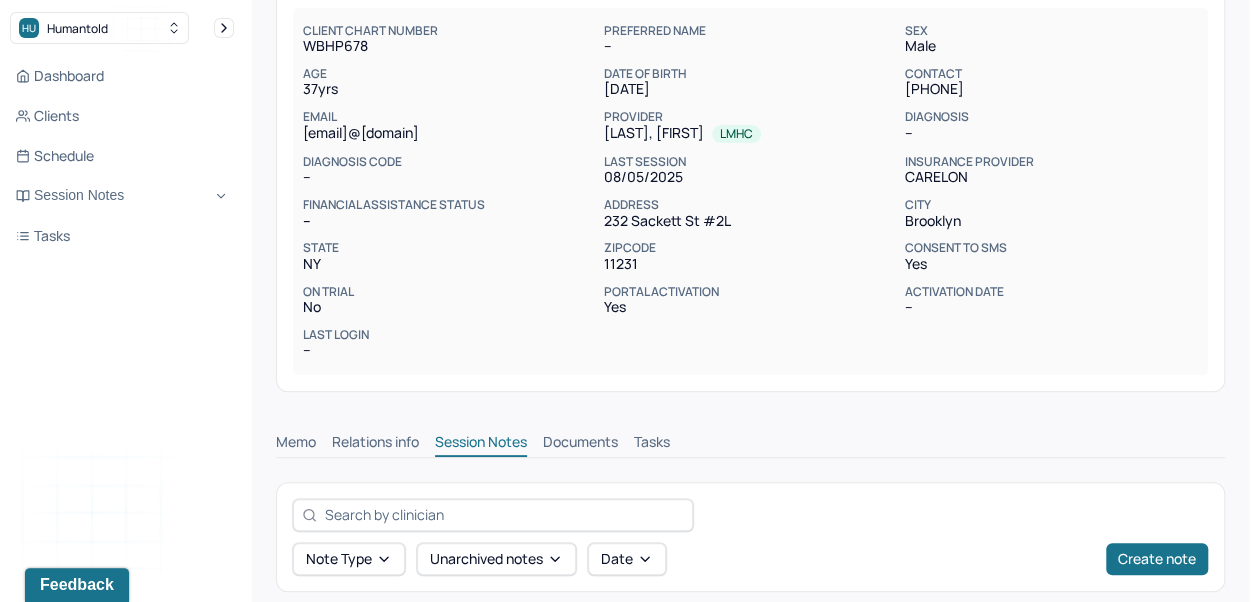 scroll, scrollTop: 0, scrollLeft: 0, axis: both 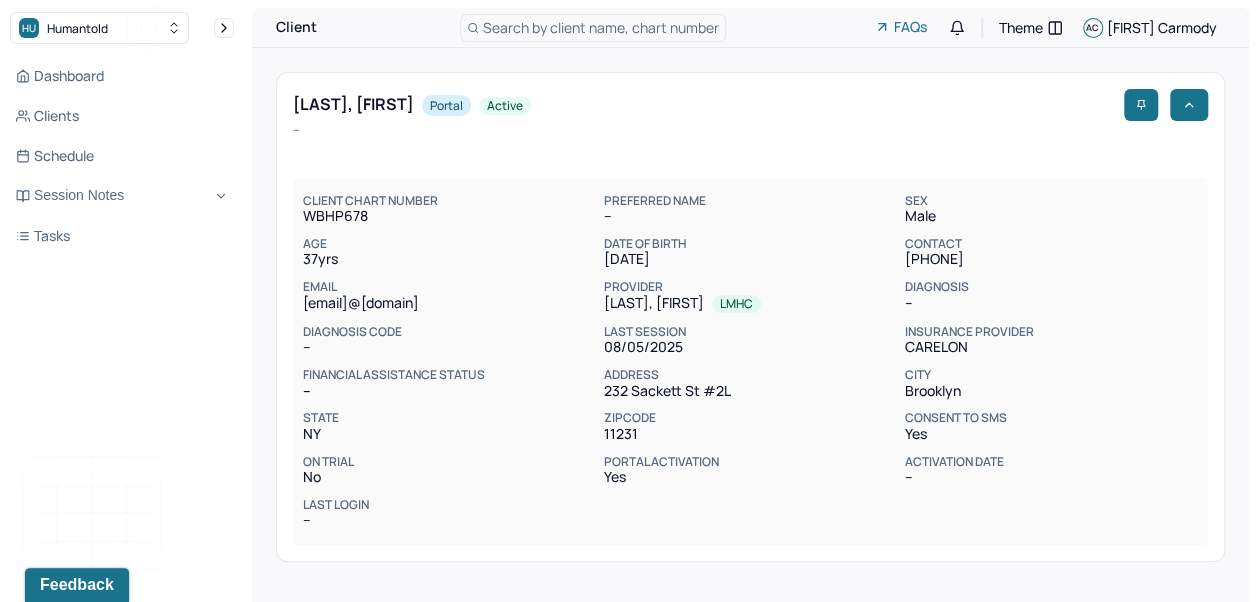 click on "Dashboard" at bounding box center [122, 76] 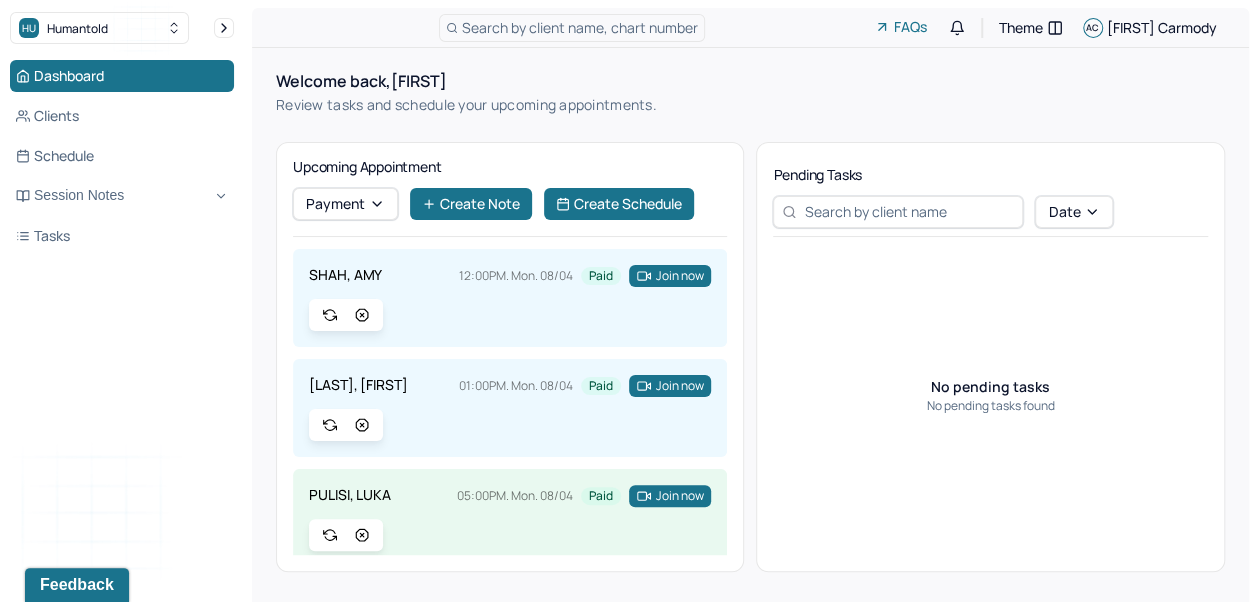 click on "Session Notes" at bounding box center (122, 196) 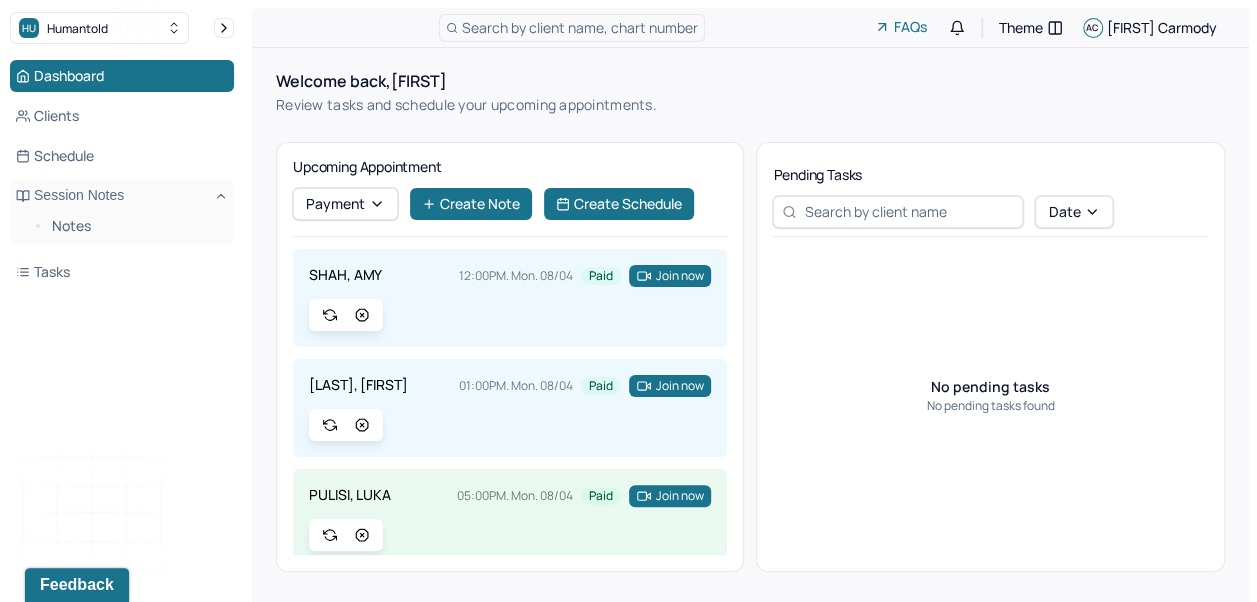 click on "Notes" at bounding box center (135, 226) 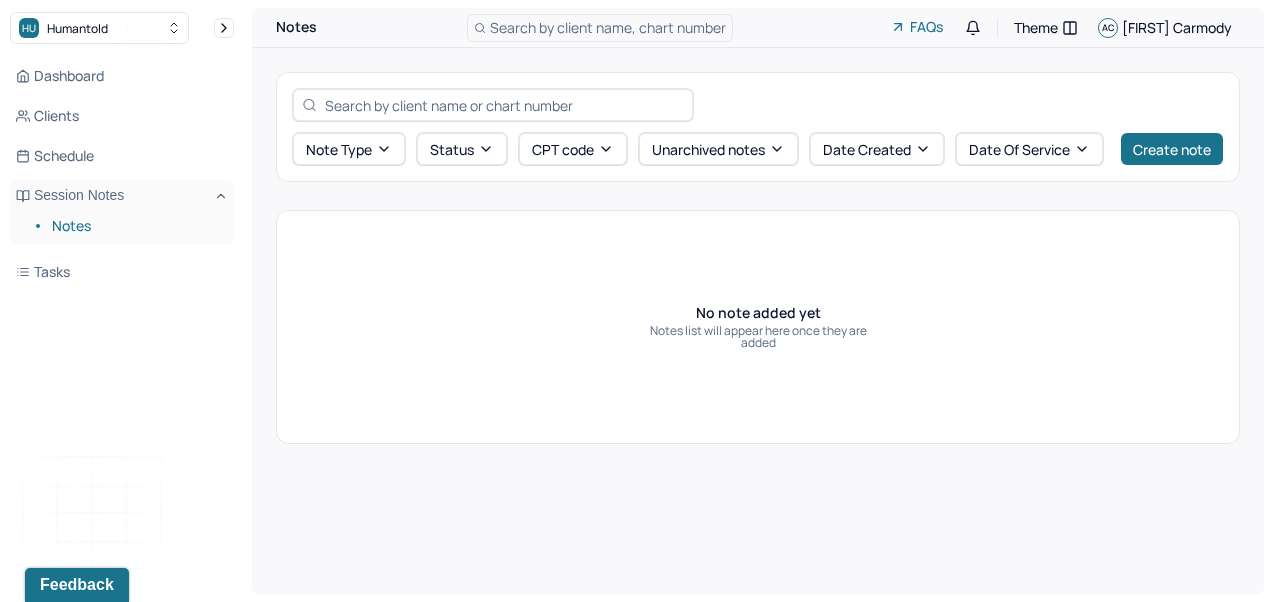 click on "Search by client name, chart number" at bounding box center [600, 28] 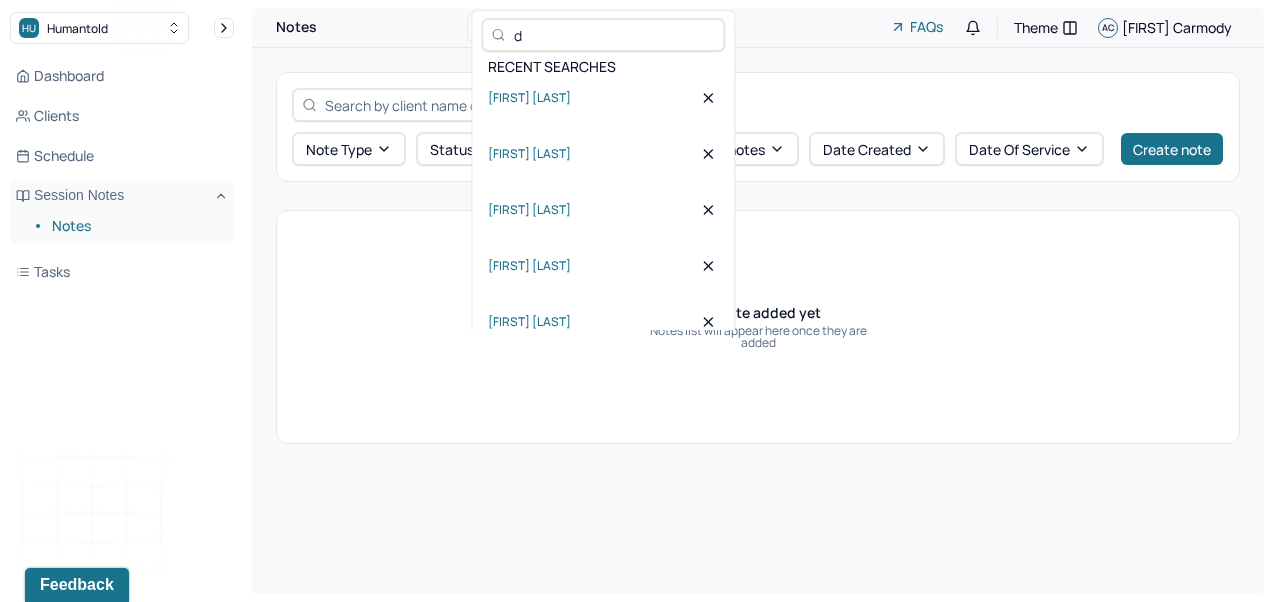 type on "d" 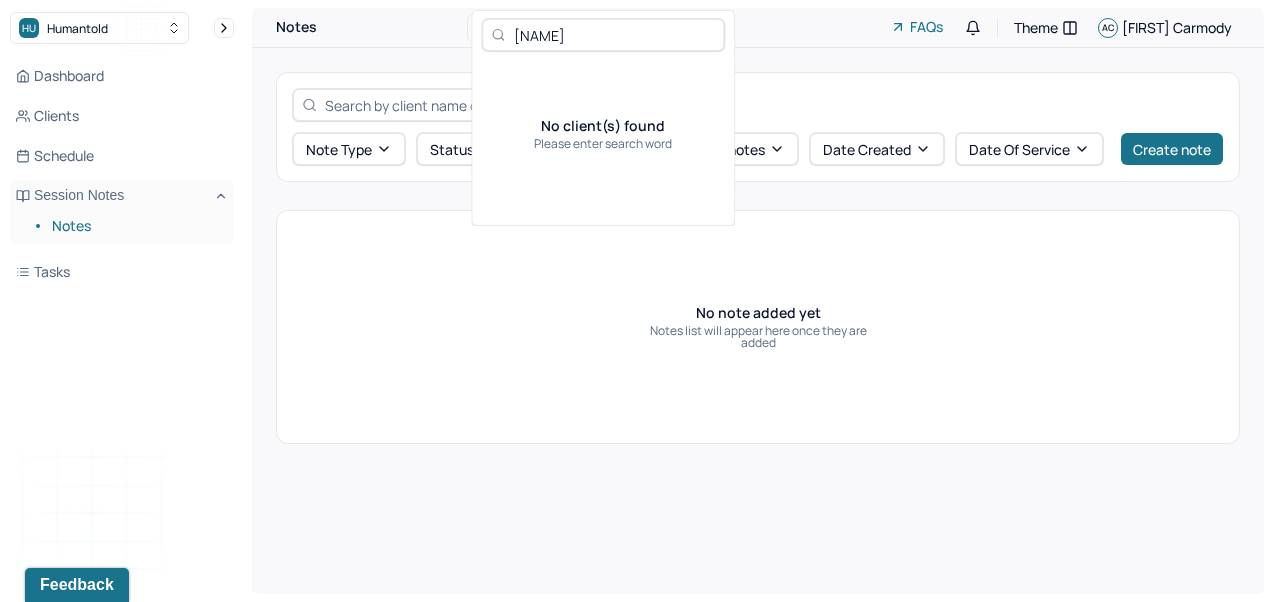 type on "stev" 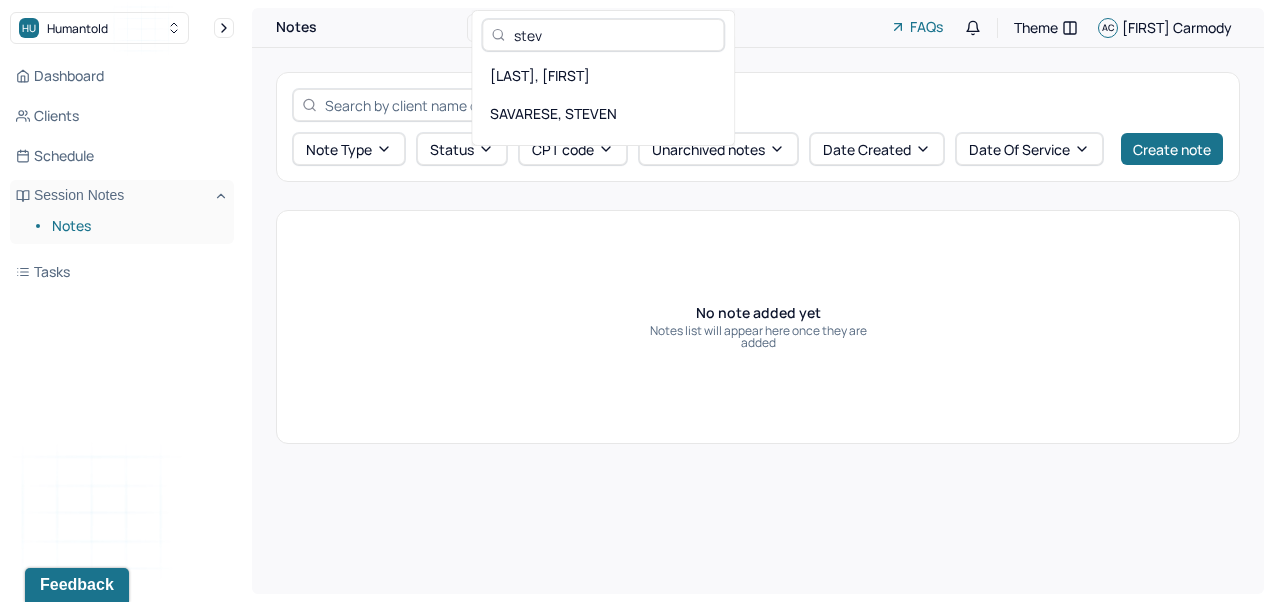 click on "SAVARESE, STEVEN" at bounding box center [603, 113] 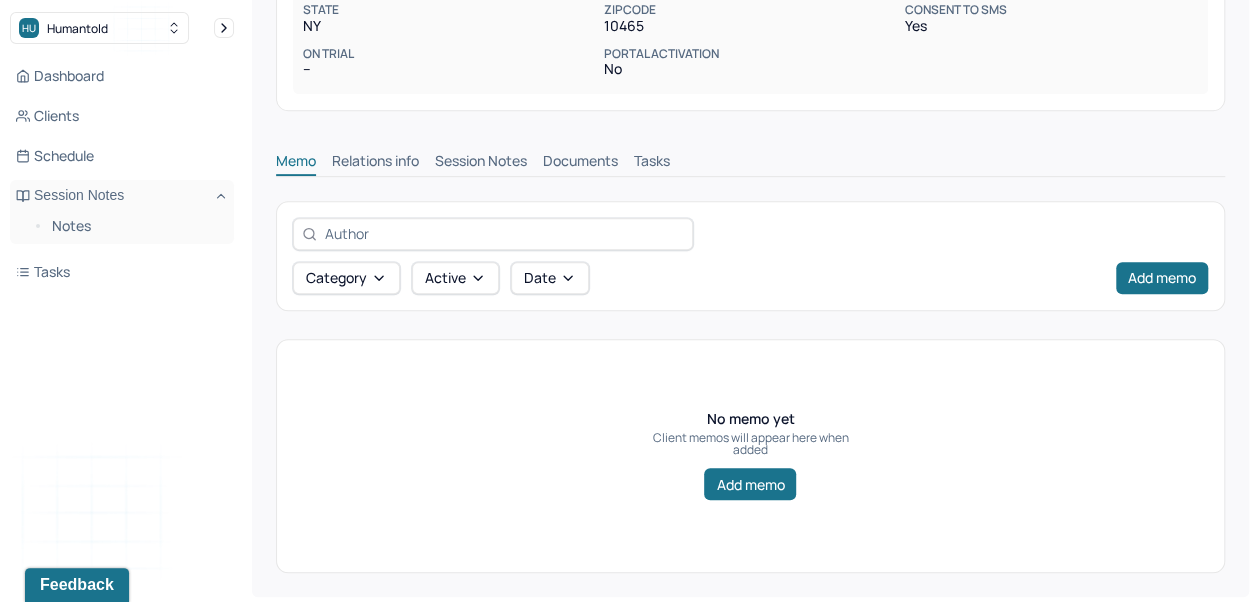 click on "Session Notes" at bounding box center (481, 163) 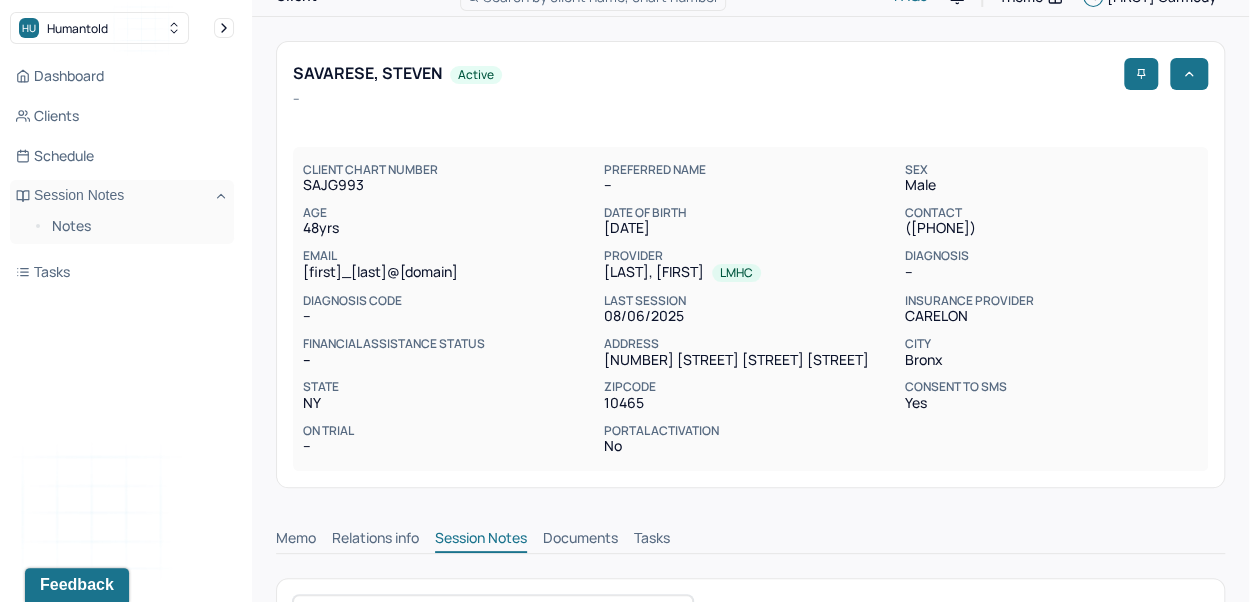 scroll, scrollTop: 0, scrollLeft: 0, axis: both 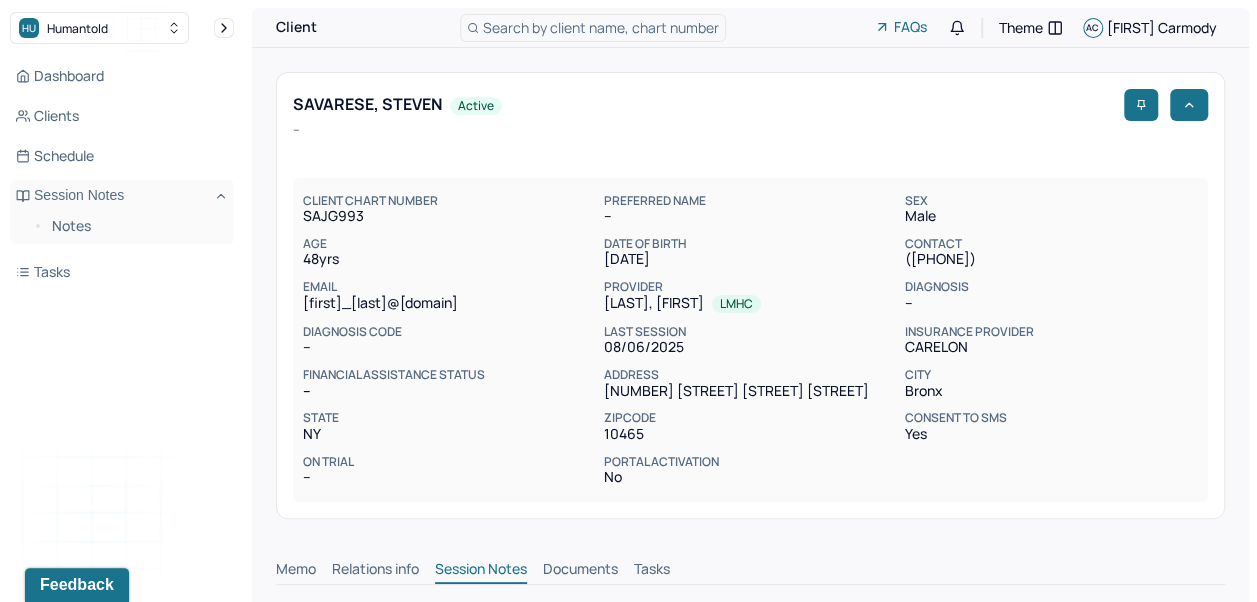 click on "Search by client name, chart number" at bounding box center (601, 27) 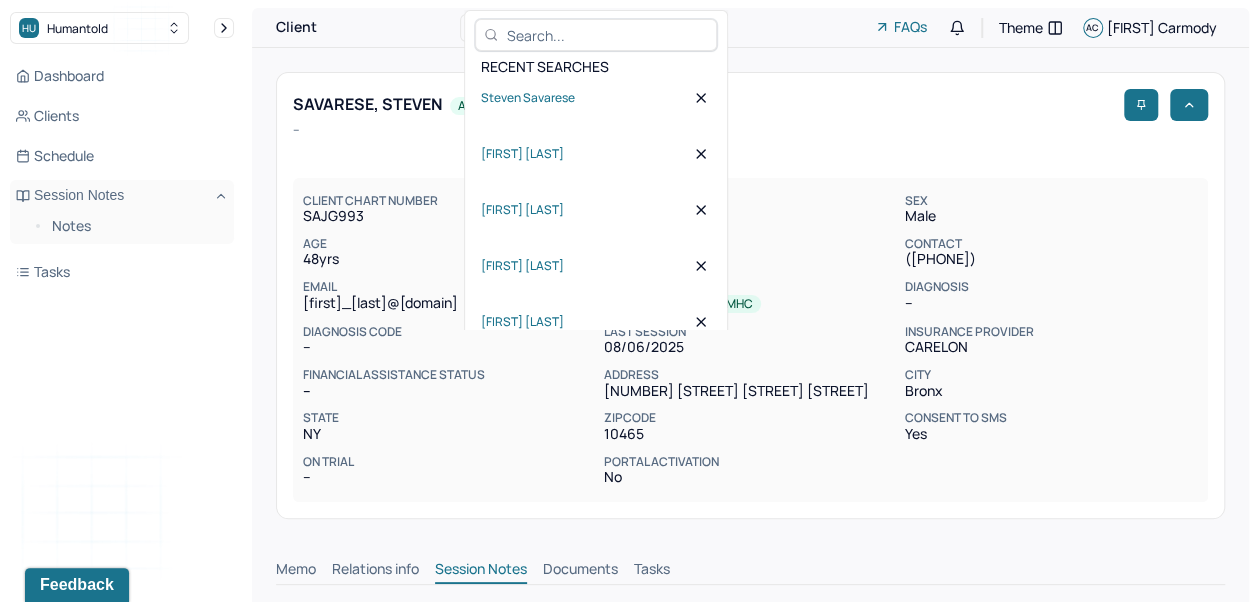 type on "s" 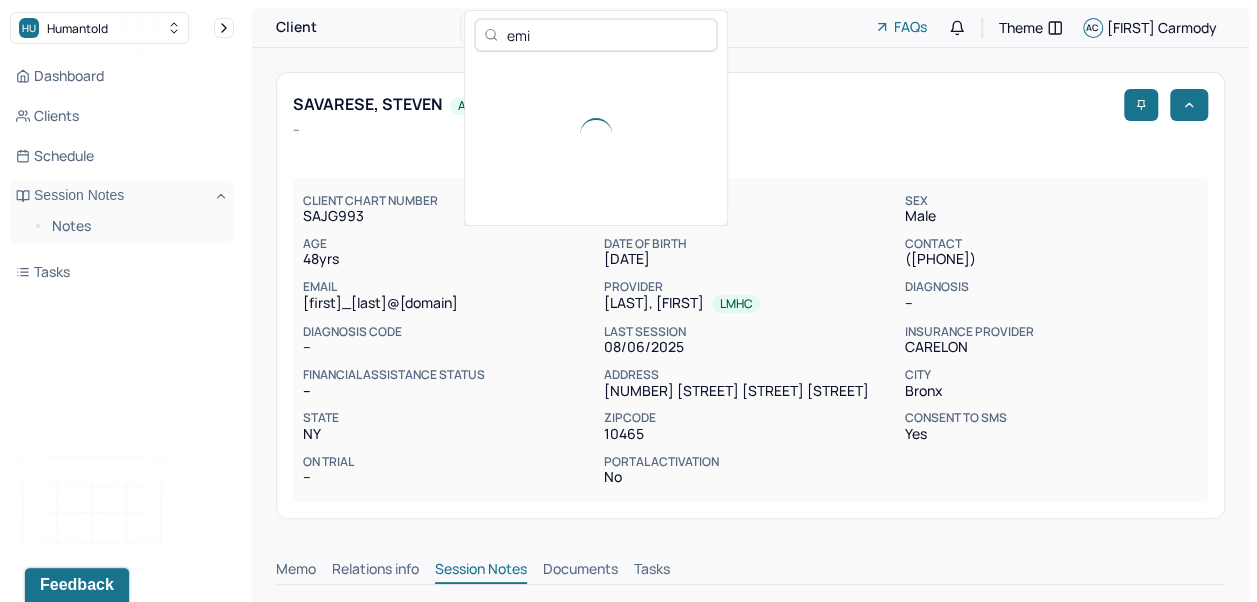 type on "[FIRST]" 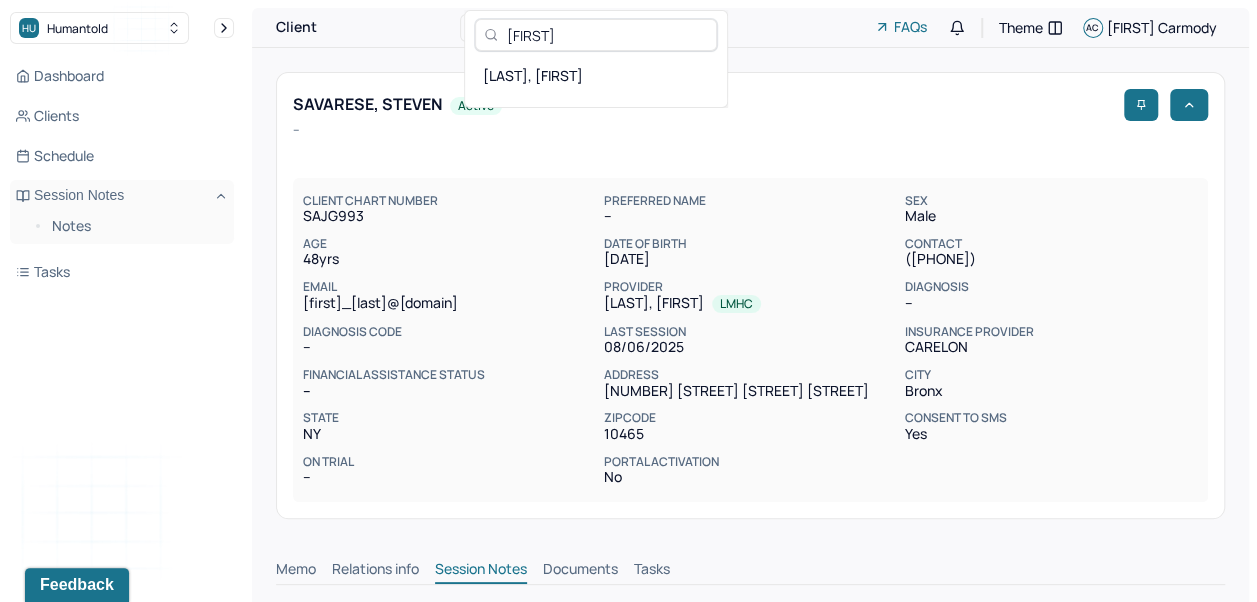 click on "[LAST], [FIRST]" at bounding box center [596, 75] 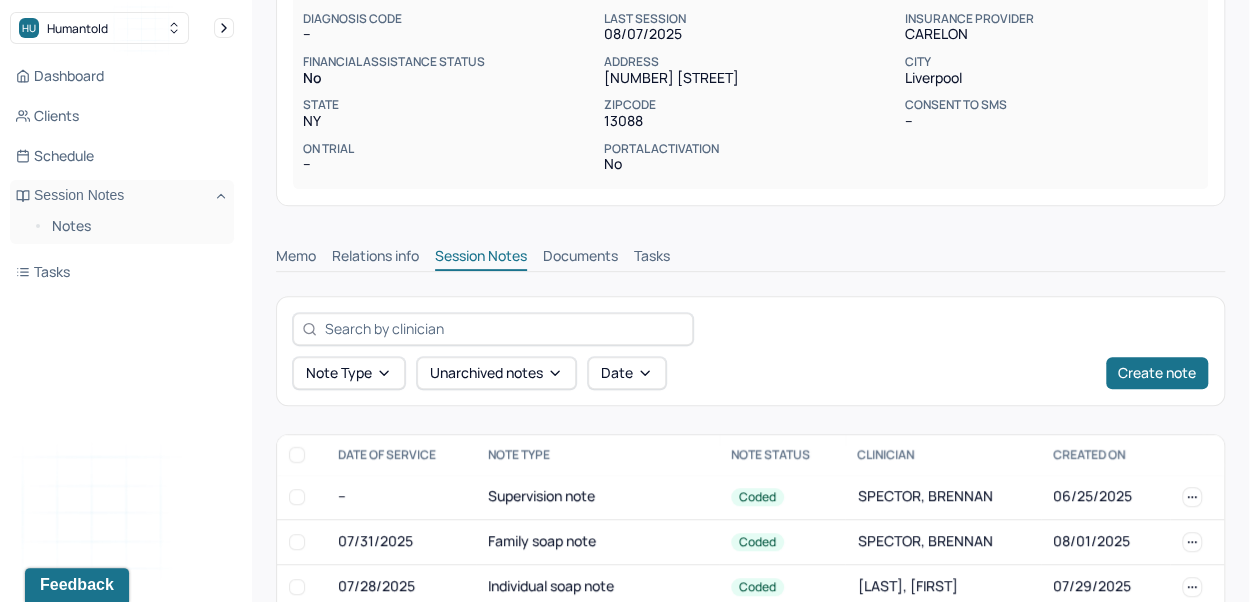 scroll, scrollTop: 317, scrollLeft: 0, axis: vertical 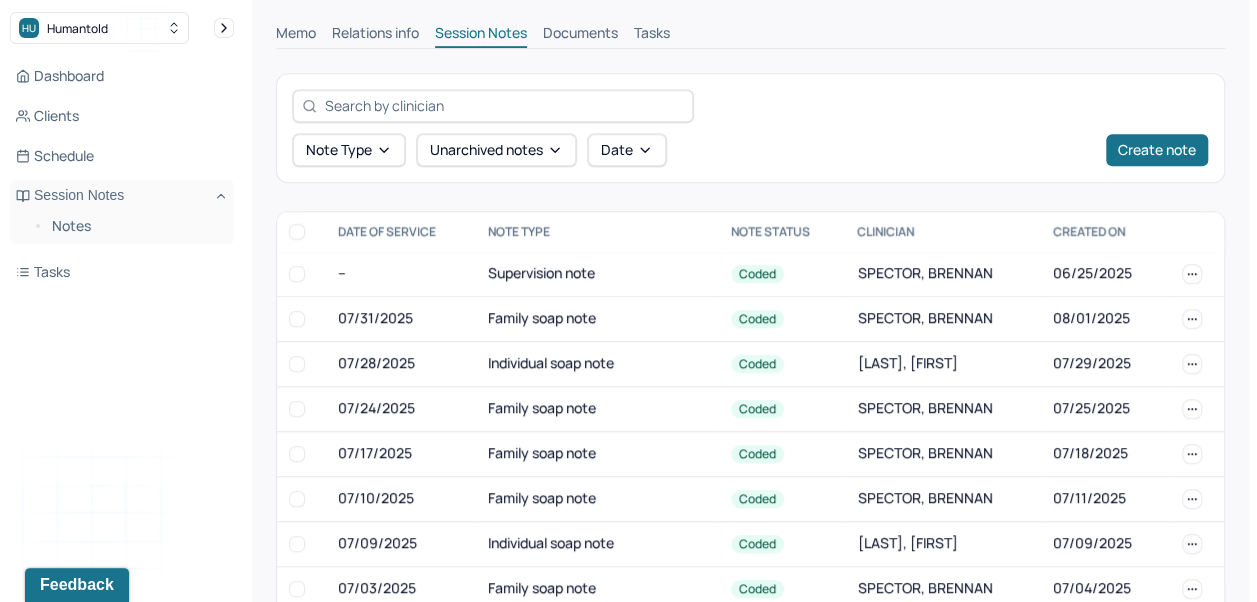 click on "Create note" at bounding box center (1157, 150) 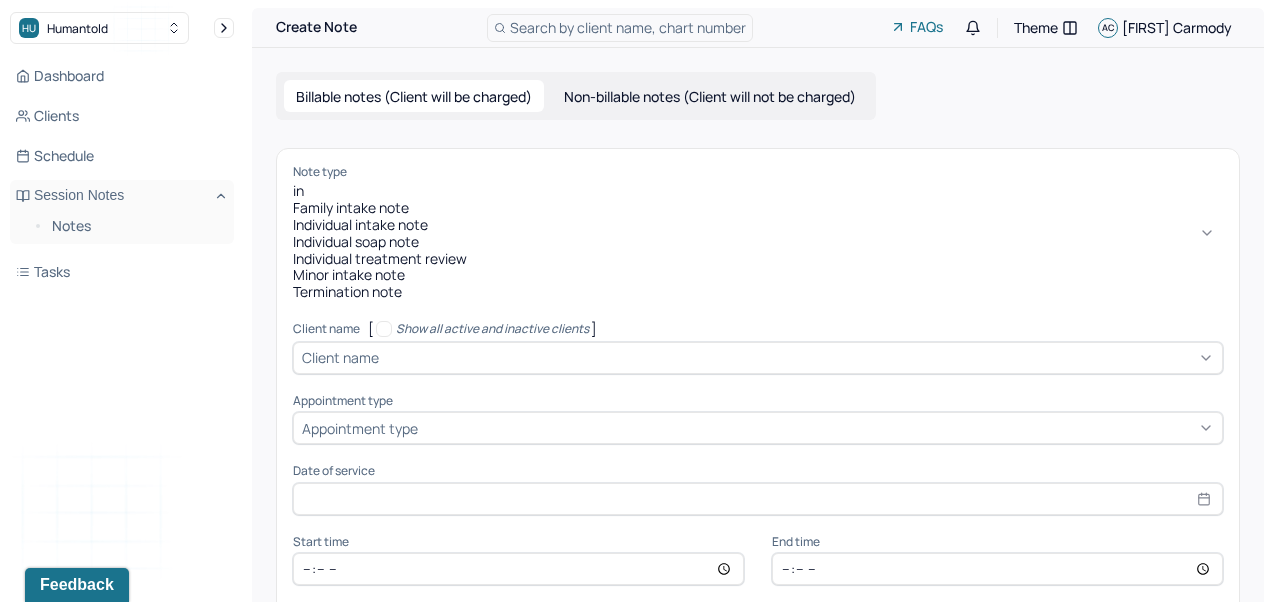 type on "ind" 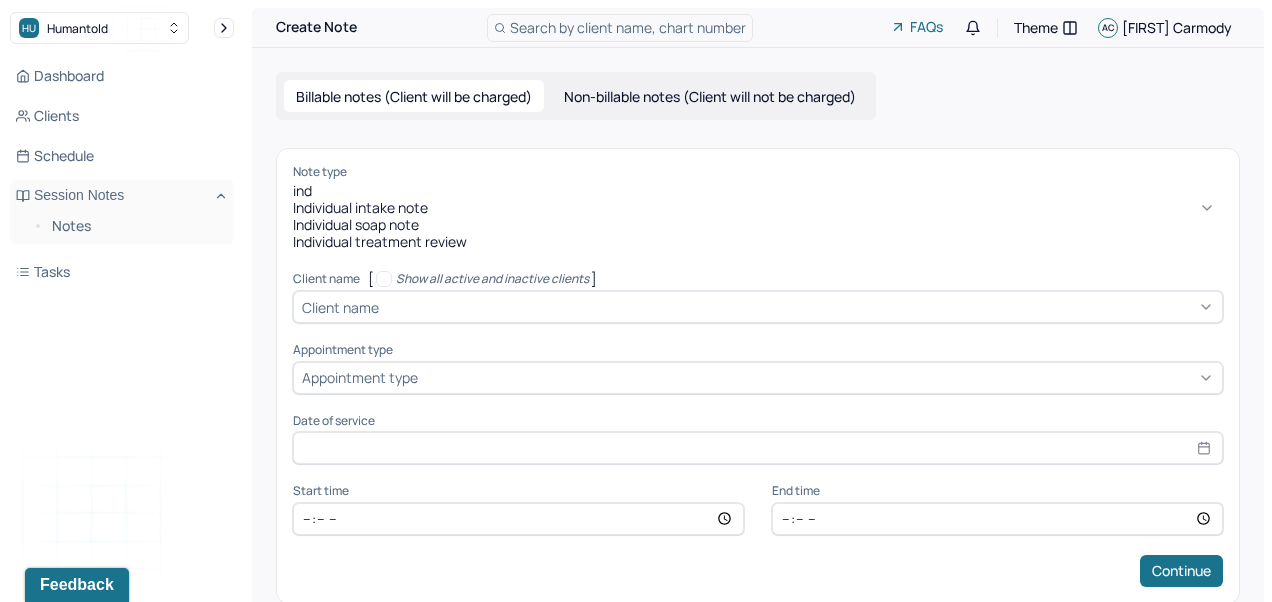 click on "Individual soap note" at bounding box center [758, 225] 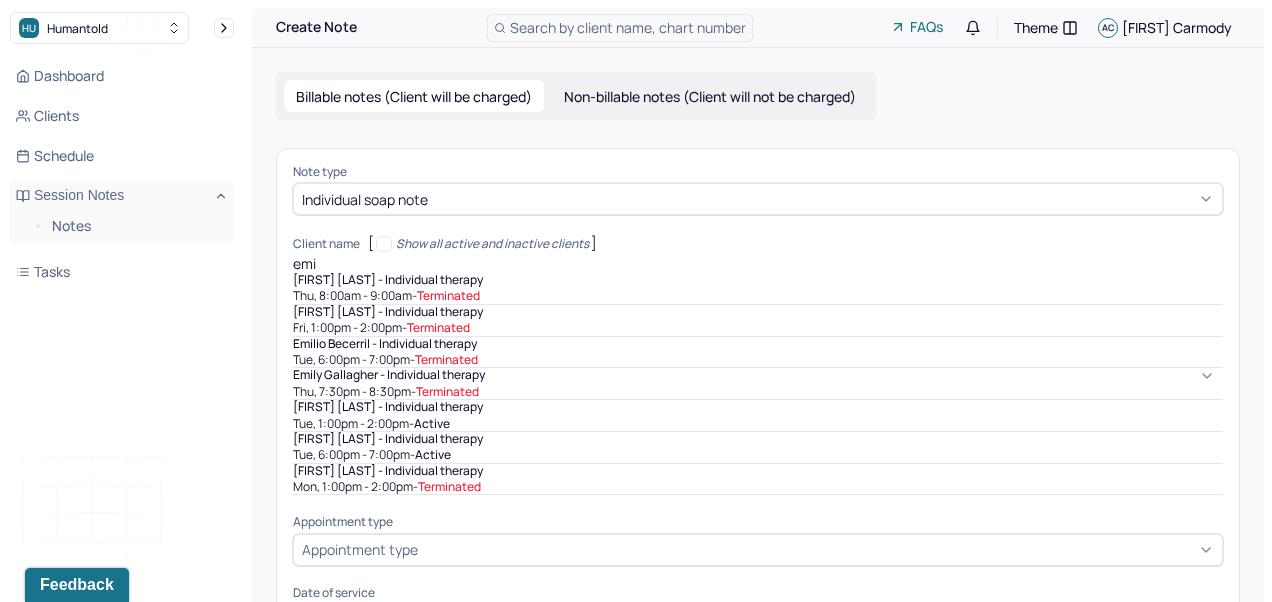 type on "[FIRST]" 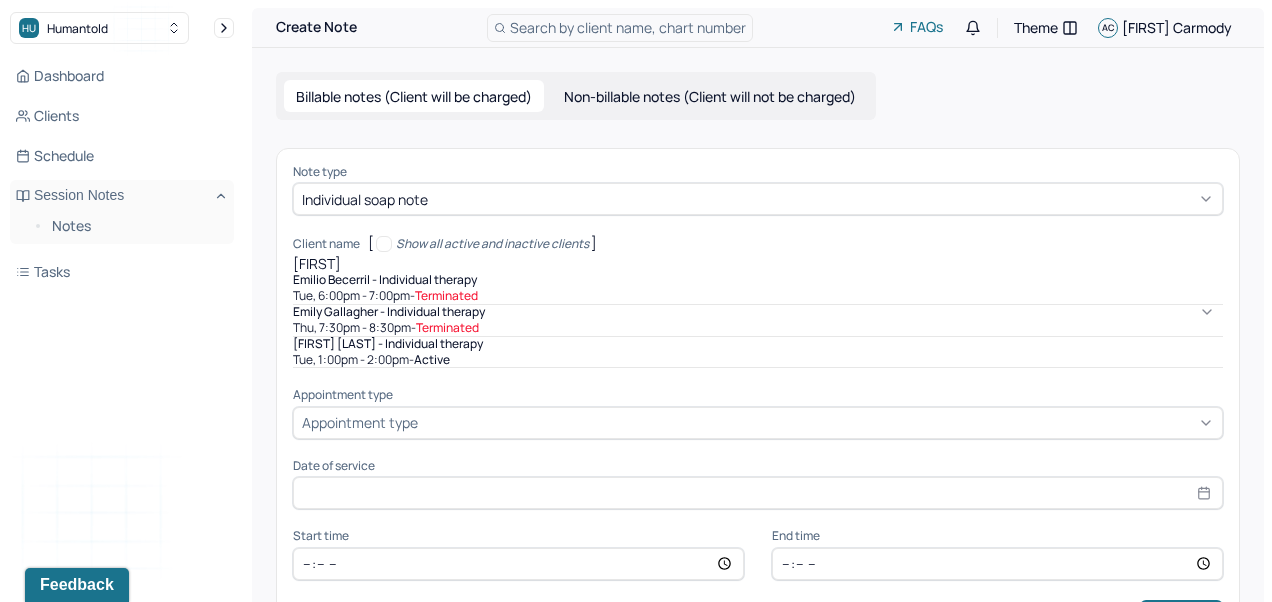 click on "Emilio Becerril - Individual therapy" at bounding box center (385, 280) 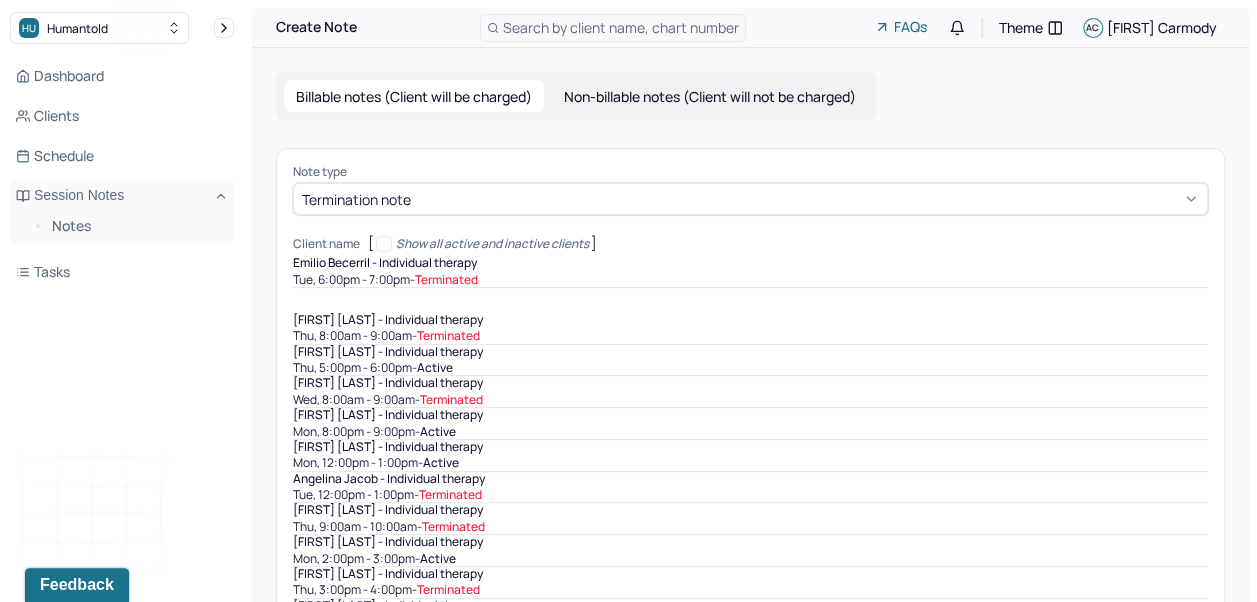 scroll, scrollTop: 10, scrollLeft: 0, axis: vertical 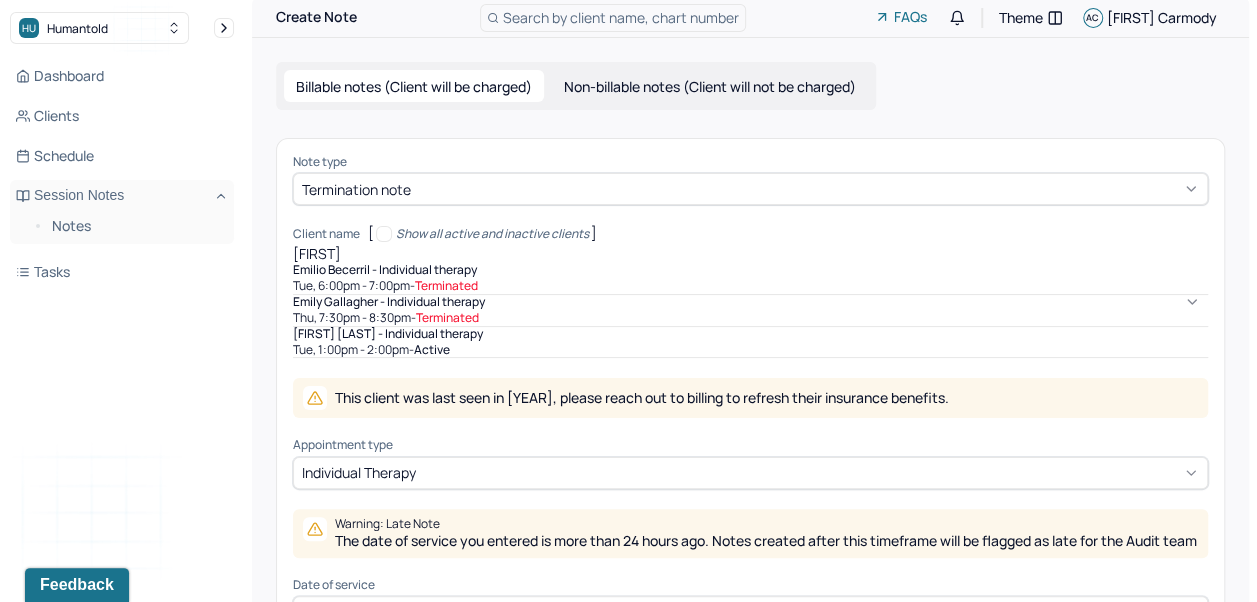 type on "[FIRST]" 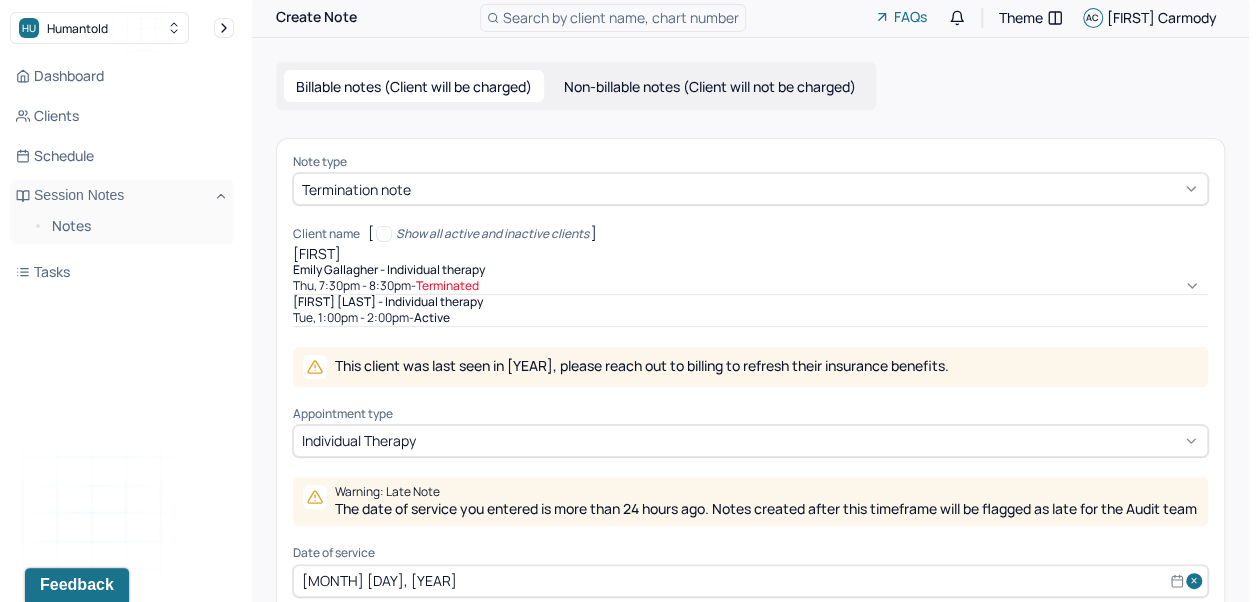 click on "[FIRST] [LAST] - Individual therapy Tue, 1:00pm - 2:00pm - active" at bounding box center (750, 311) 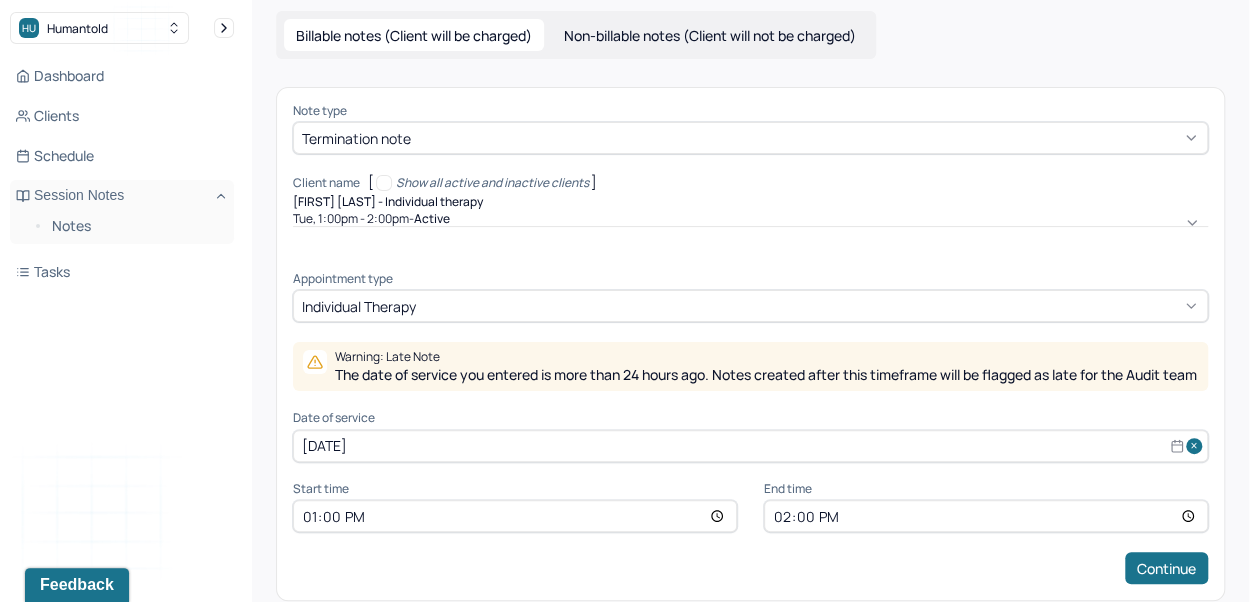 scroll, scrollTop: 96, scrollLeft: 0, axis: vertical 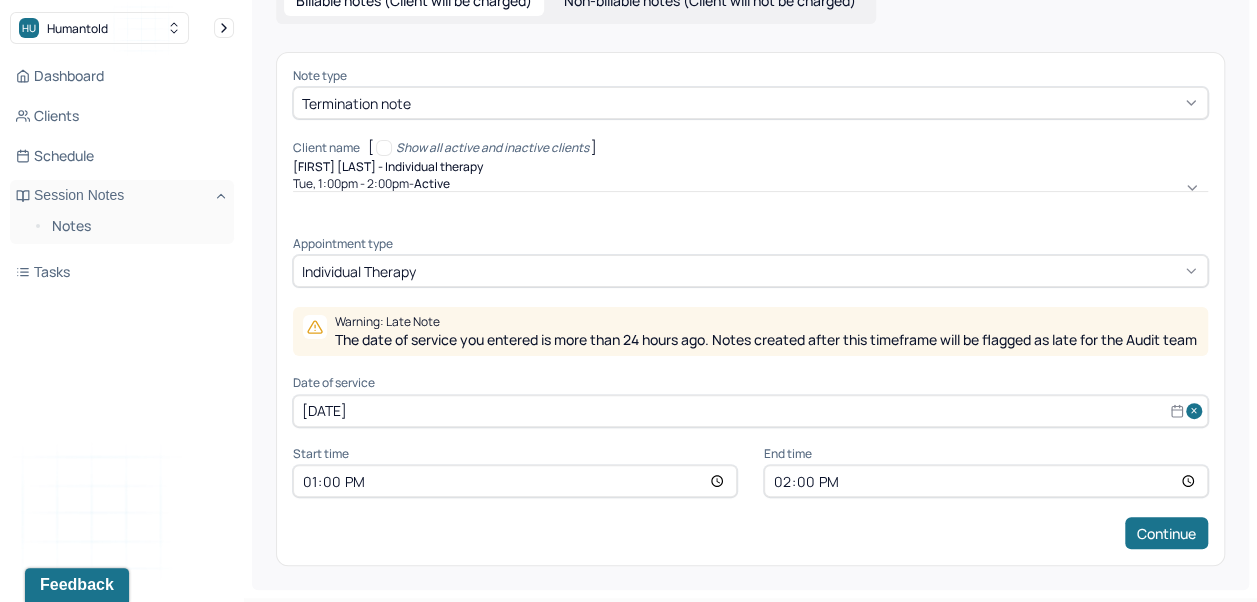 click on "[DATE]" at bounding box center [750, 411] 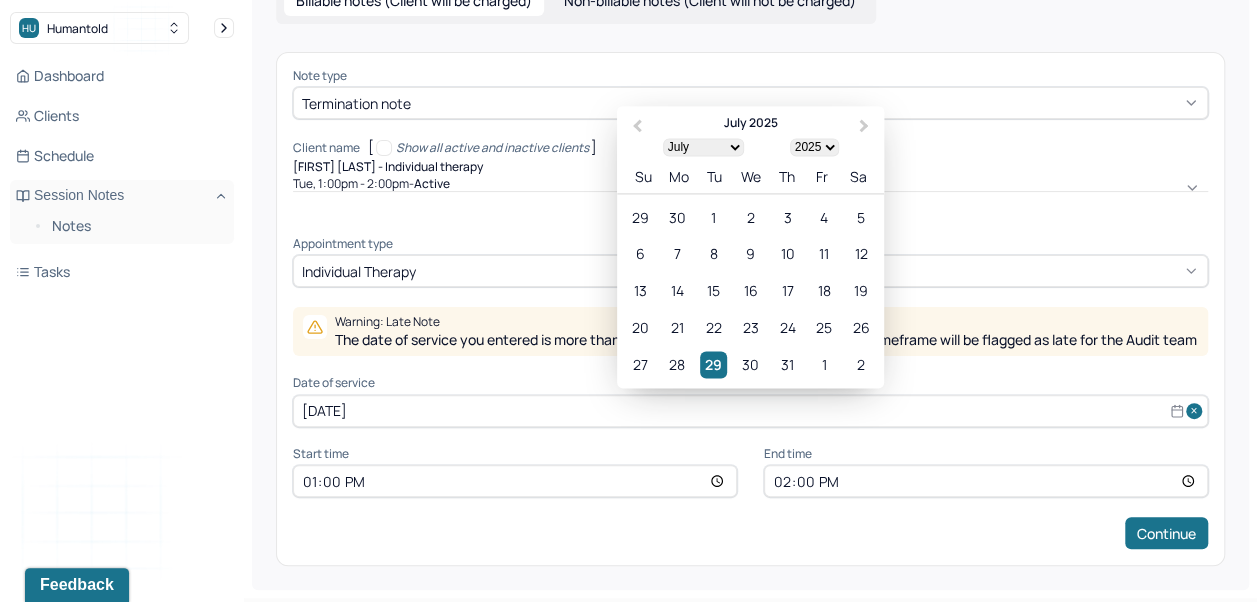 click on "Next Month" at bounding box center [864, 126] 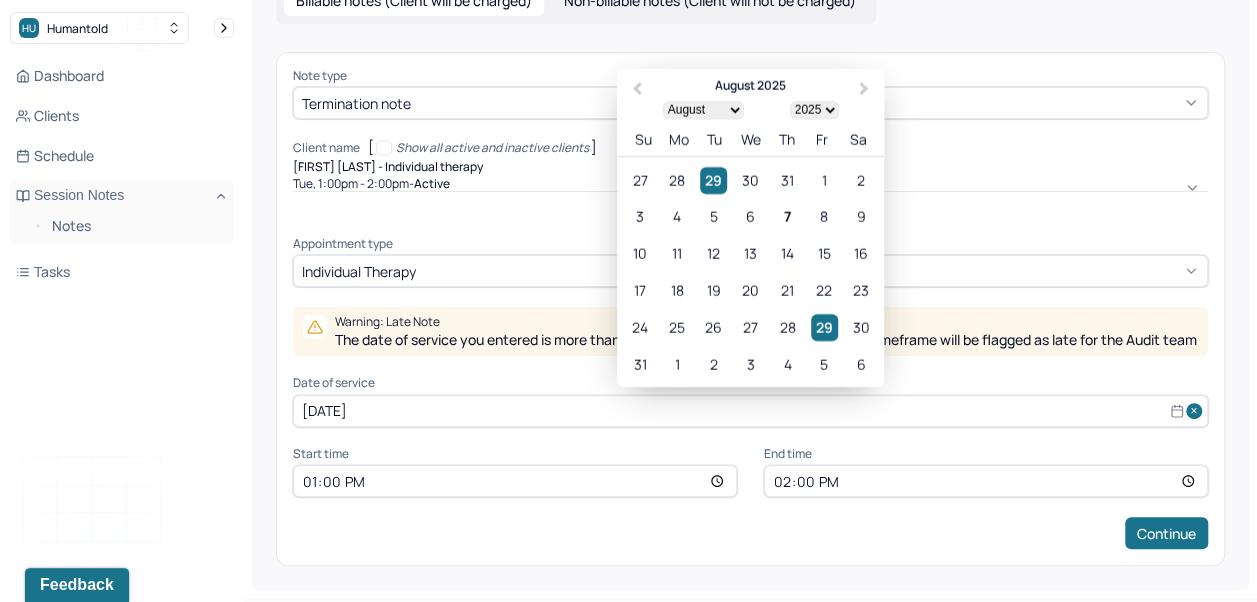 click on "6" at bounding box center (750, 216) 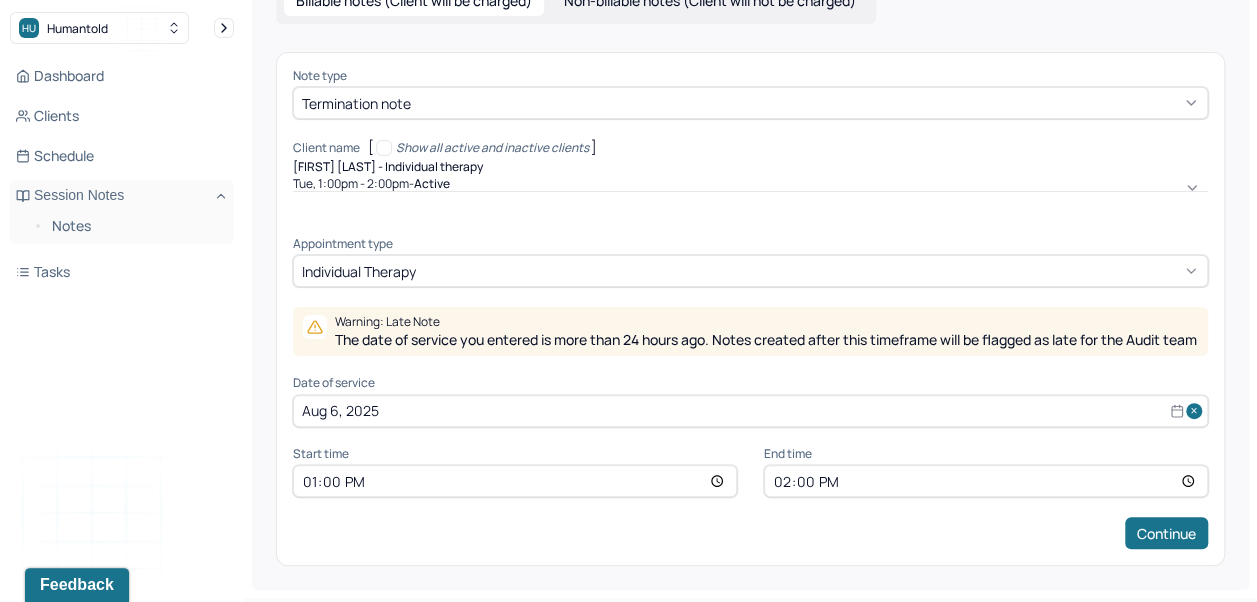 click on "Continue" at bounding box center (1166, 533) 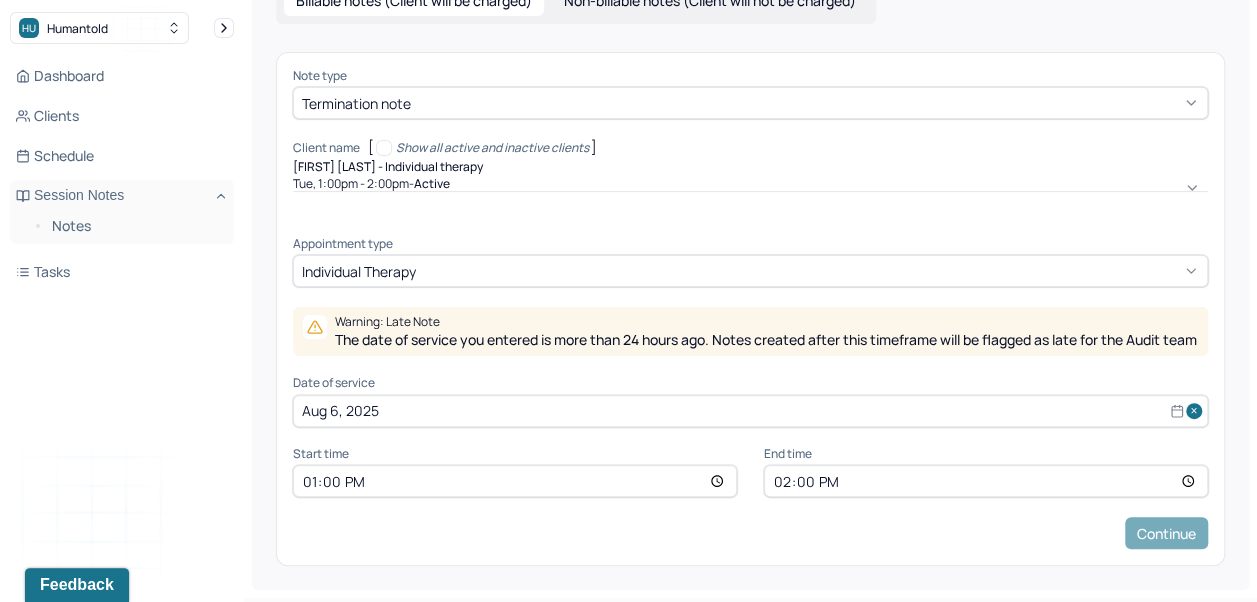 scroll, scrollTop: 0, scrollLeft: 0, axis: both 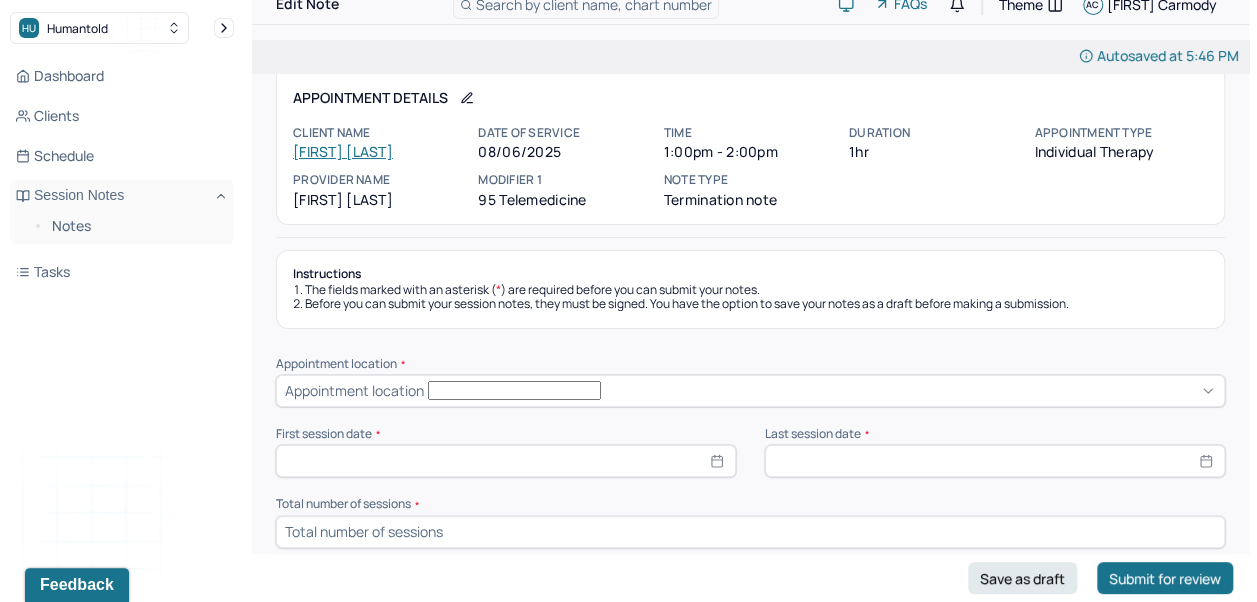 click on "Notes" at bounding box center [135, 226] 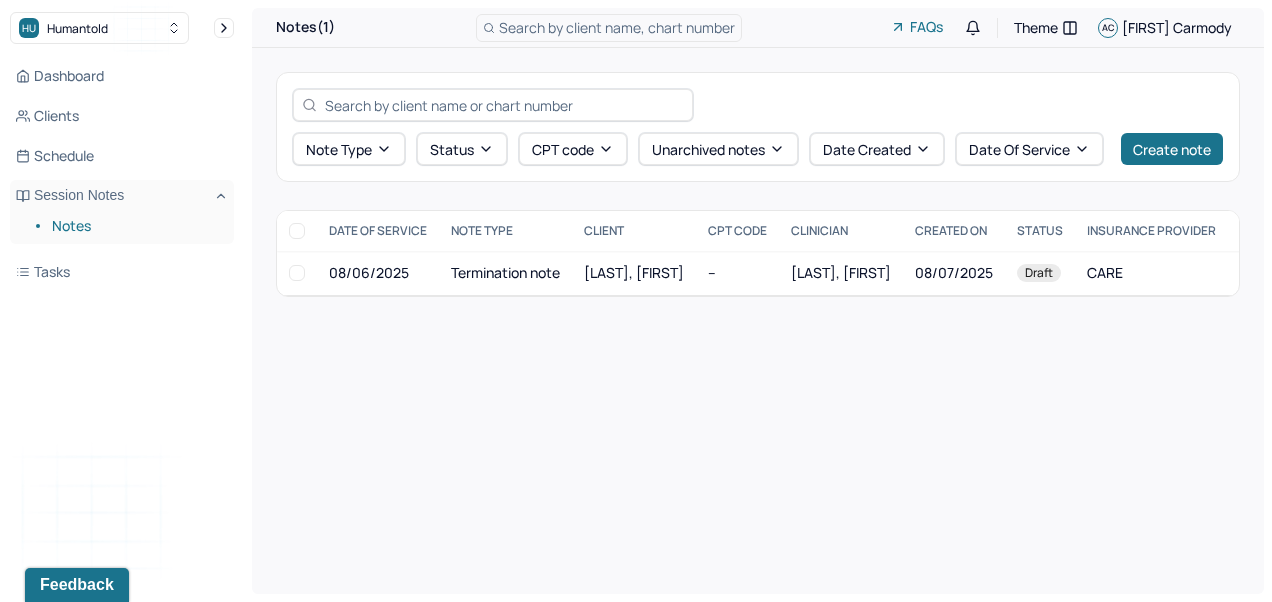 click at bounding box center (297, 273) 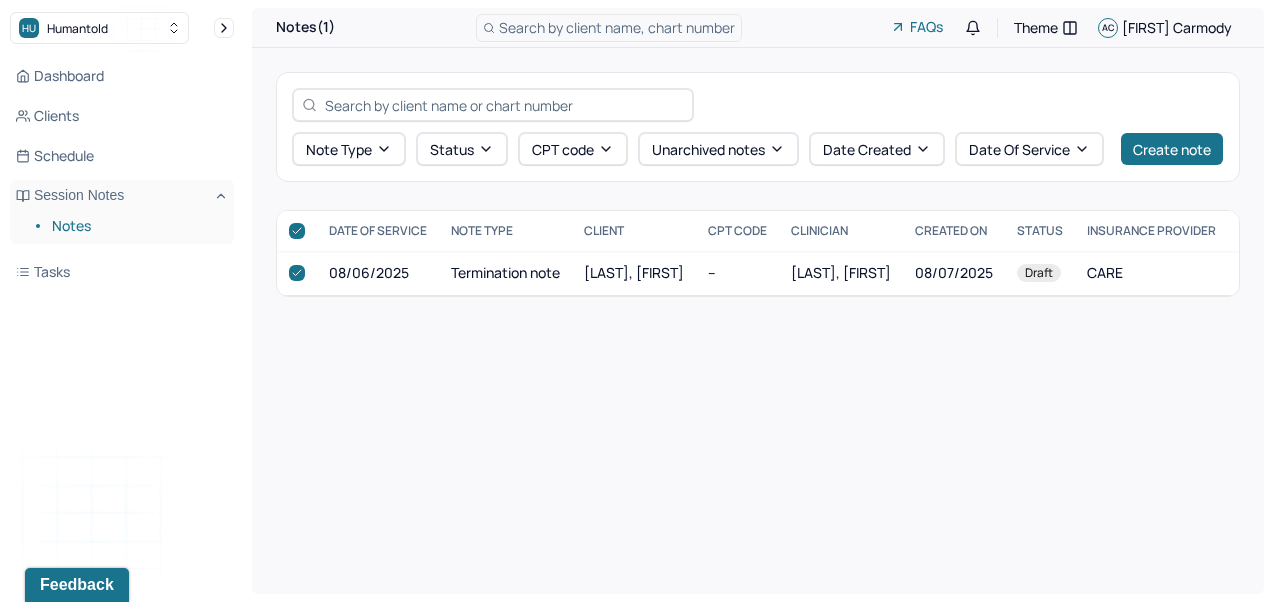 checkbox on "true" 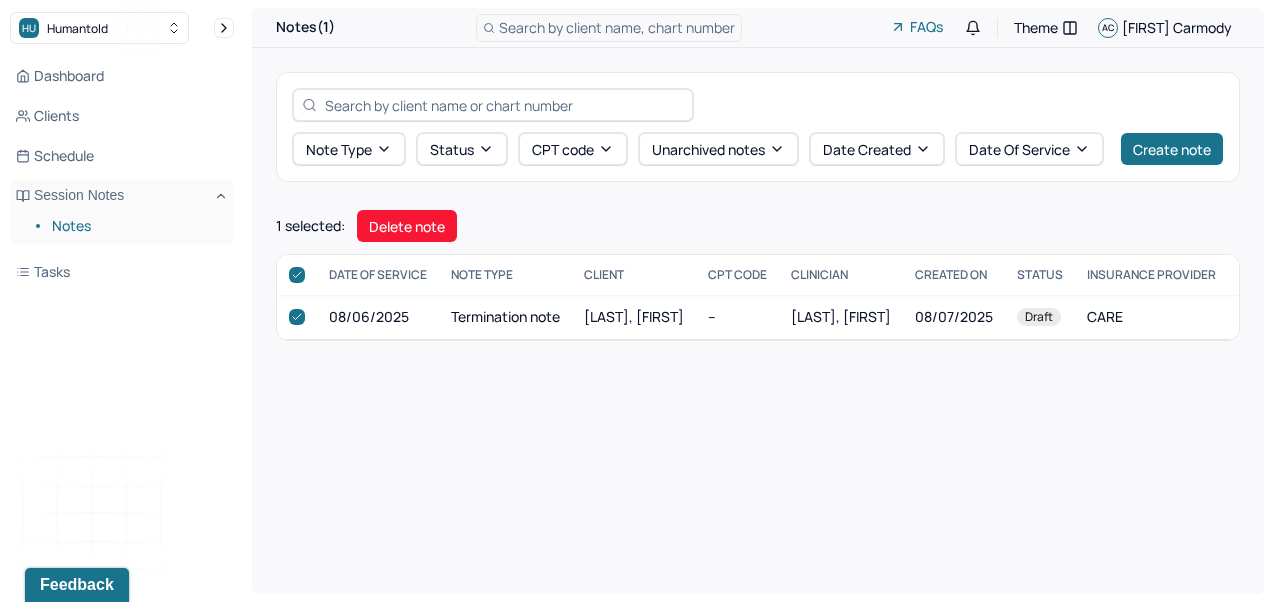 click on "Delete note" at bounding box center [407, 226] 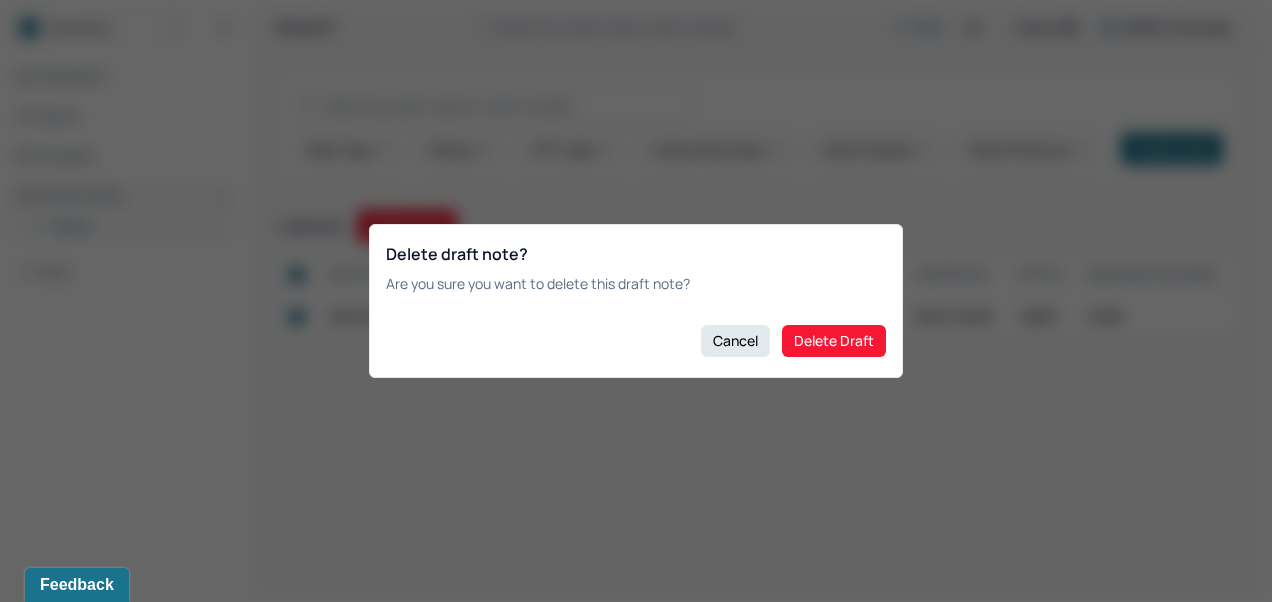 click on "Delete Draft" at bounding box center [834, 341] 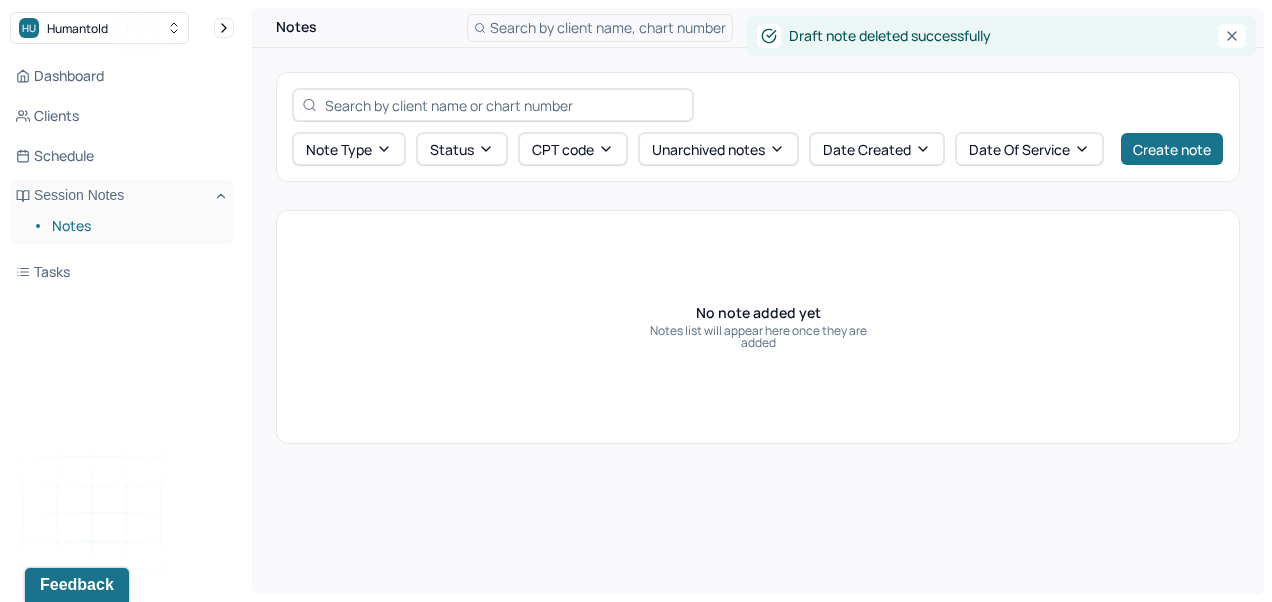 click on "Create note" at bounding box center [1172, 149] 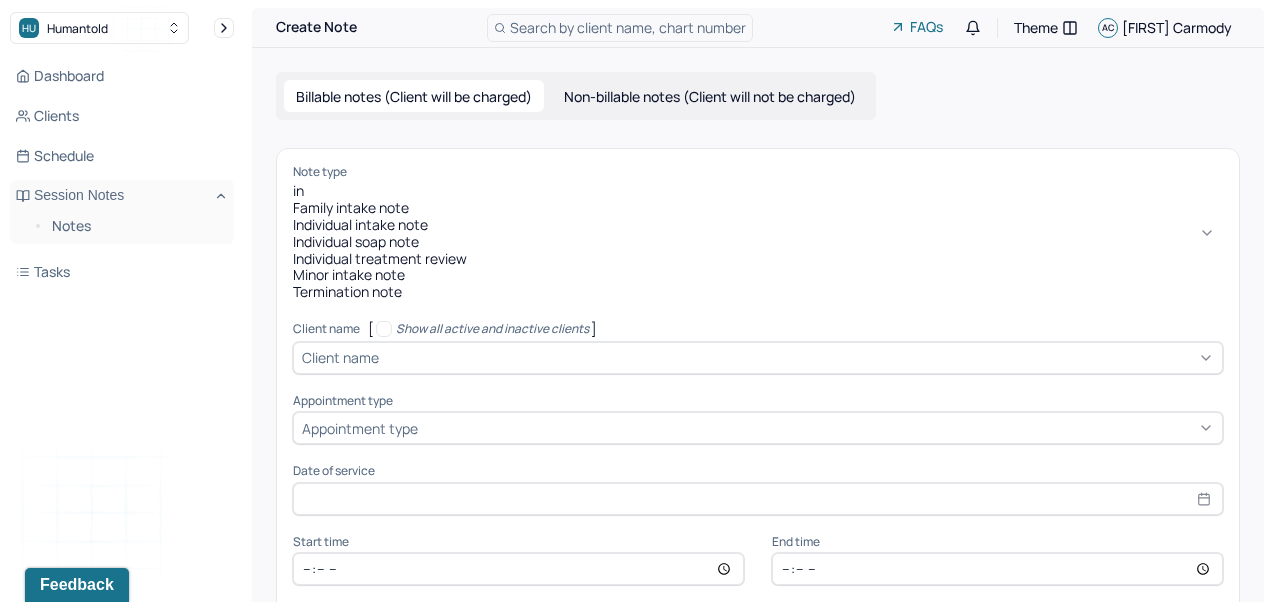 type on "ind" 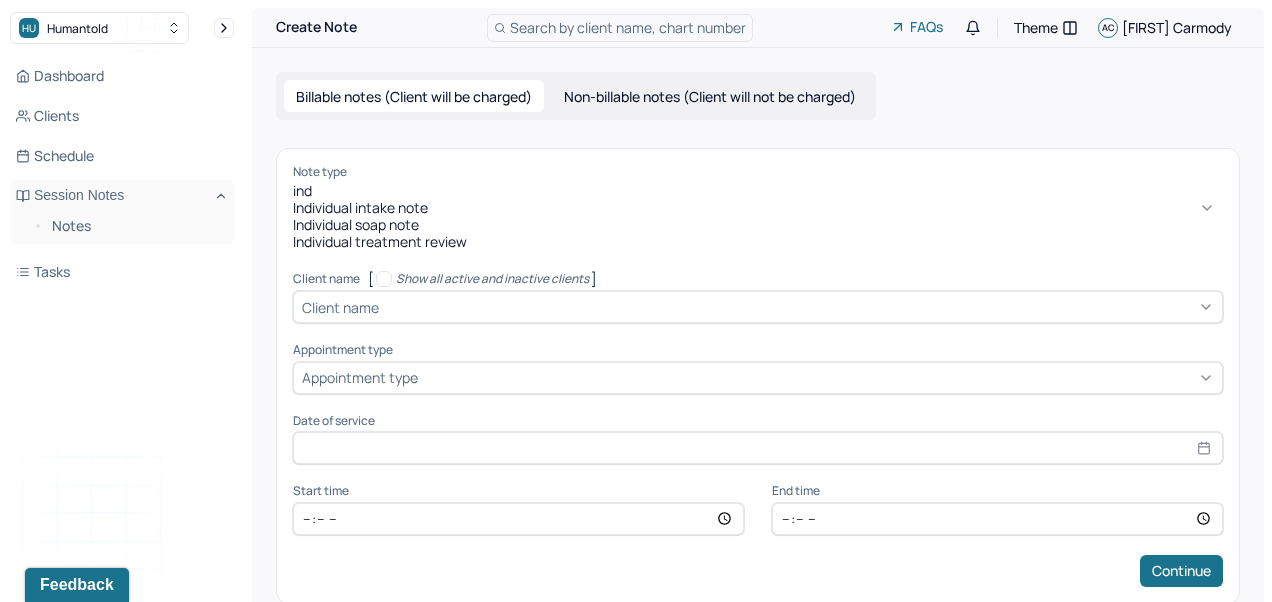 click on "Individual soap note" at bounding box center [758, 225] 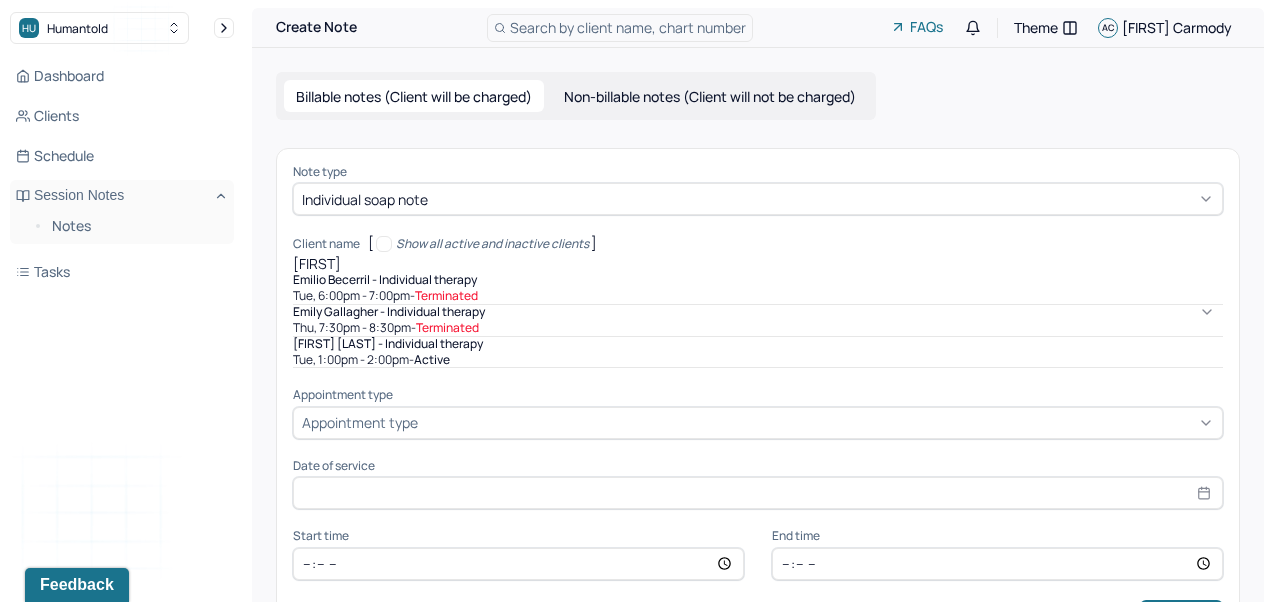 type on "[FIRST]" 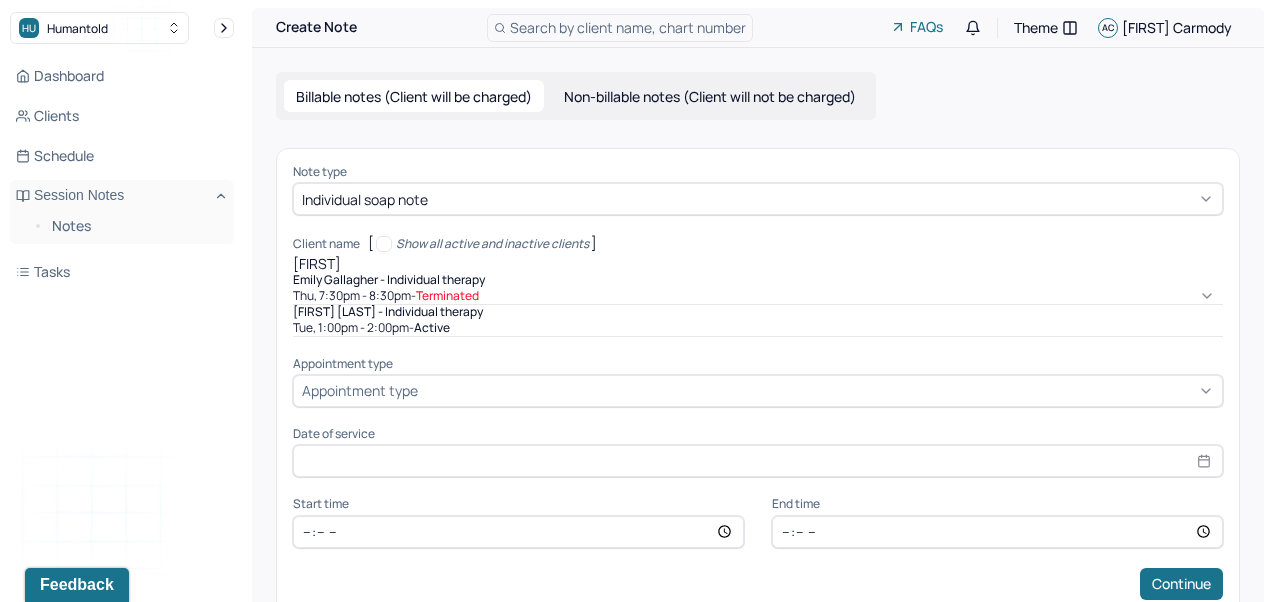 click on "[FIRST] [LAST] - Individual therapy" at bounding box center [388, 312] 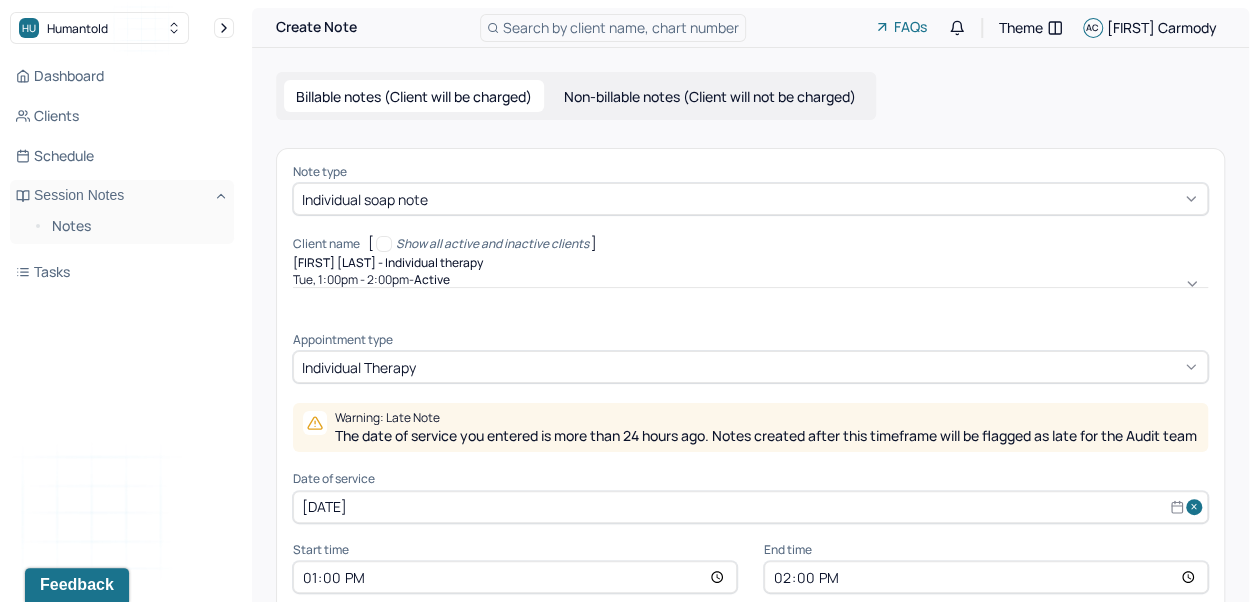 scroll, scrollTop: 96, scrollLeft: 0, axis: vertical 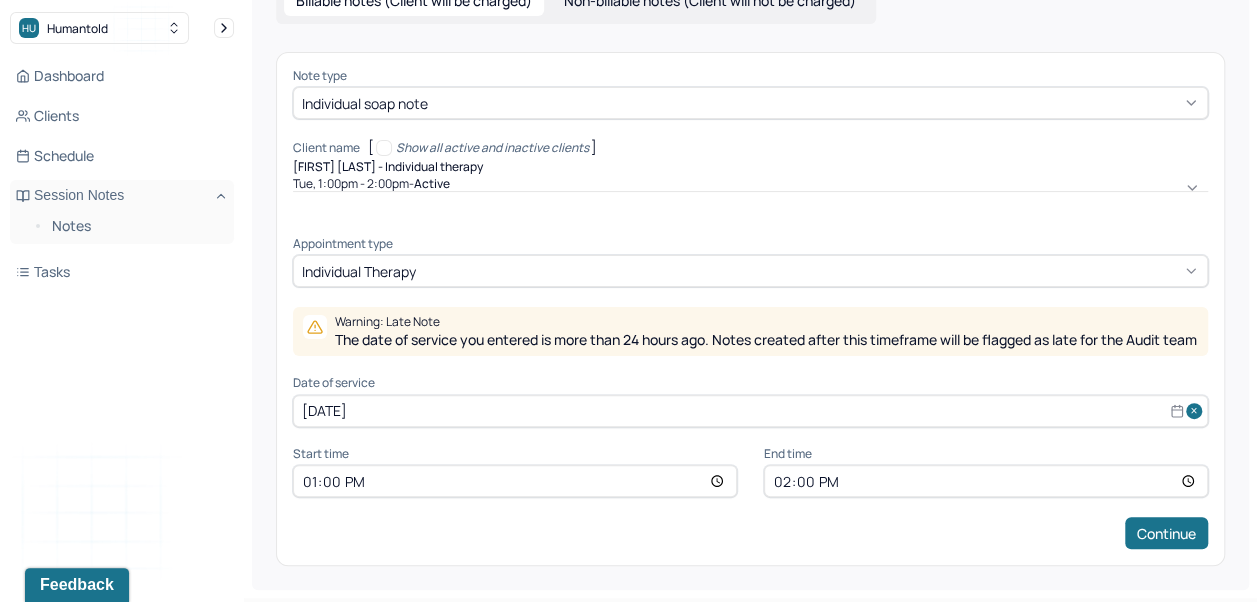 click on "[DATE]" at bounding box center [750, 411] 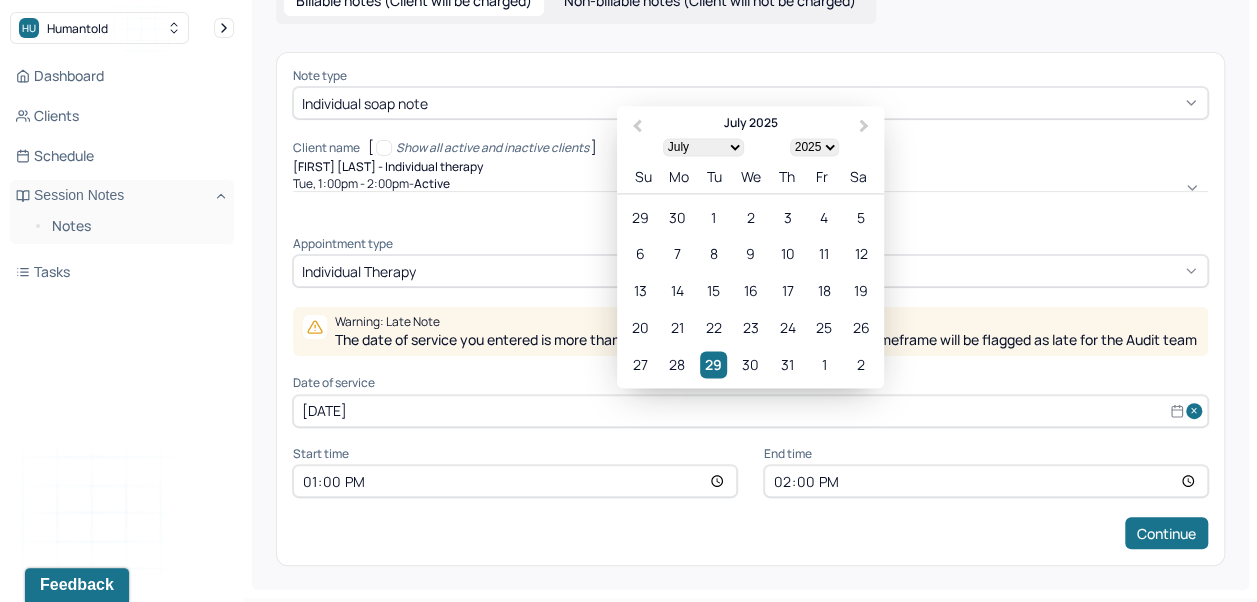 click on "Next Month" at bounding box center [866, 127] 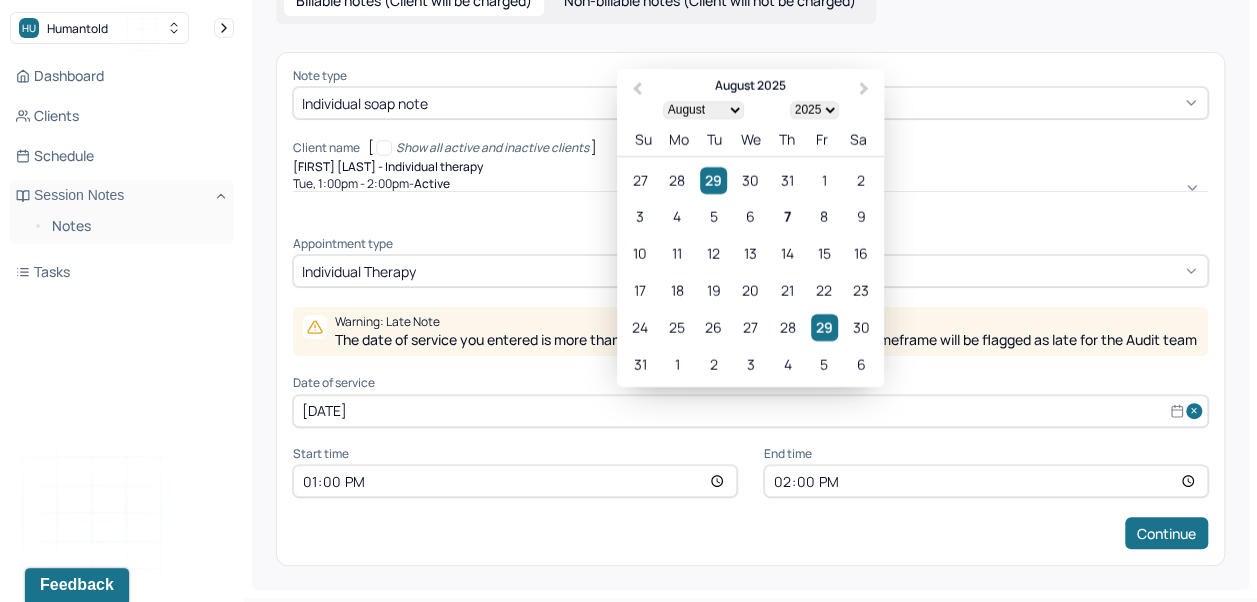 click on "6" at bounding box center [750, 216] 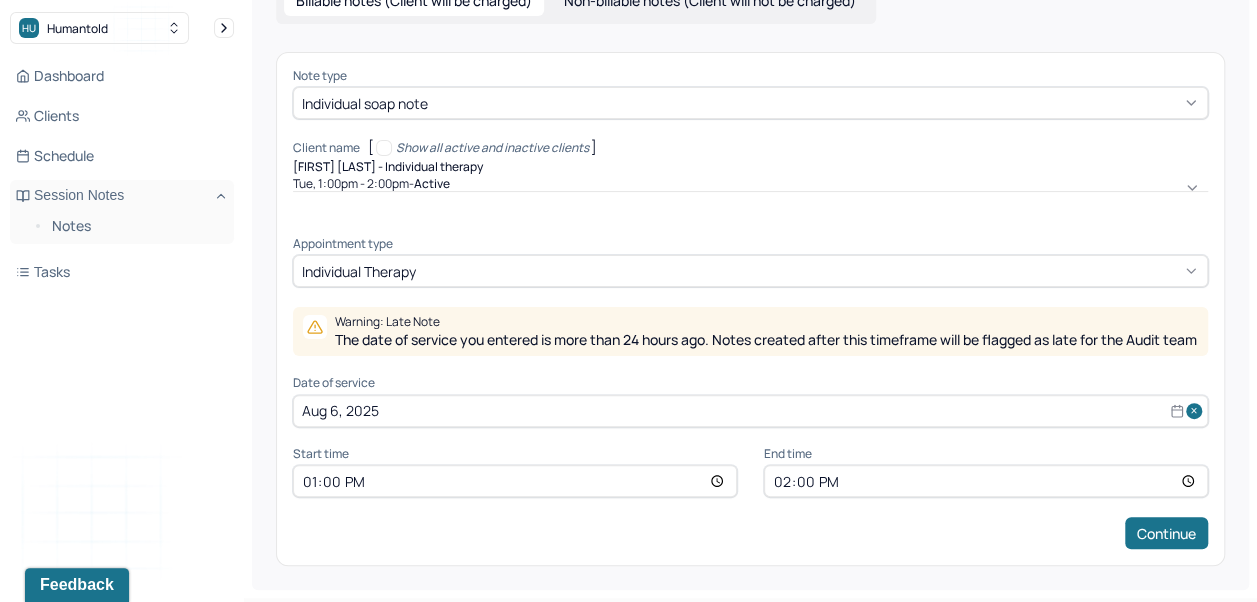 click on "Continue" at bounding box center (1166, 533) 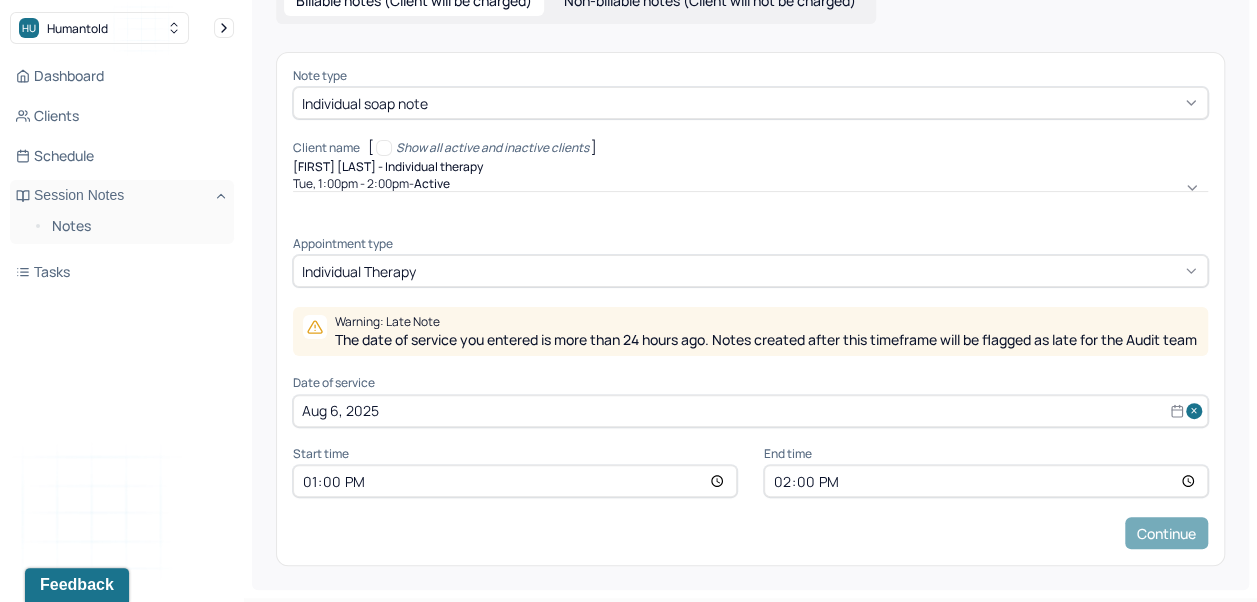 scroll, scrollTop: 0, scrollLeft: 0, axis: both 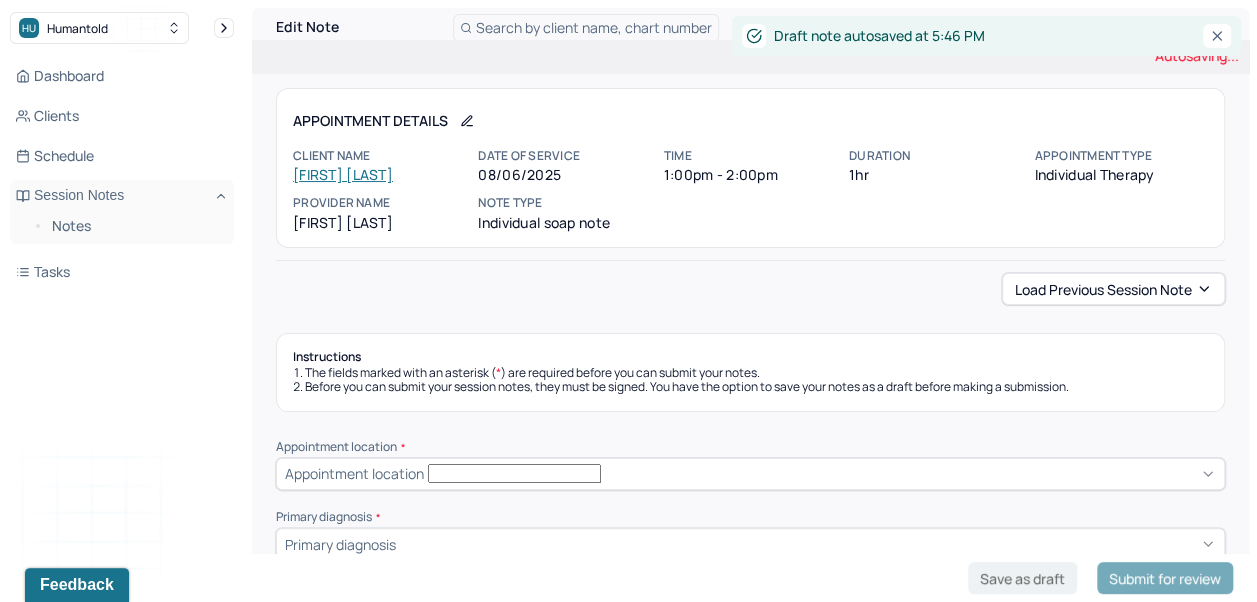 click on "Autosaving... Appointment Details Client name [FIRST] [LAST] Date of service 08/06/2025 Time 1:00pm - 2:00pm Duration 1hr Appointment type individual therapy Provider name [FIRST] [LAST] Note type Individual soap note Load previous session note Instructions The fields marked with an asterisk ( * ) are required before you can submit your notes. Before you can submit your session notes, they must be signed. You have the option to save your notes as a draft before making a submission. Appointment location * Appointment location Primary diagnosis * Primary diagnosis Secondary diagnosis (optional) Secondary diagnosis Tertiary diagnosis (optional) Tertiary diagnosis Emotional / Behavioural symptoms demonstrated * Causing * Causing Intention for Session * Intention for Session Session Note Subjective This section is for Subjective reporting of your clients, it can include their mood, their reported symptoms, their efforts since your last meeting to implement your homework or recommendations or any questions they have" at bounding box center [750, 1730] 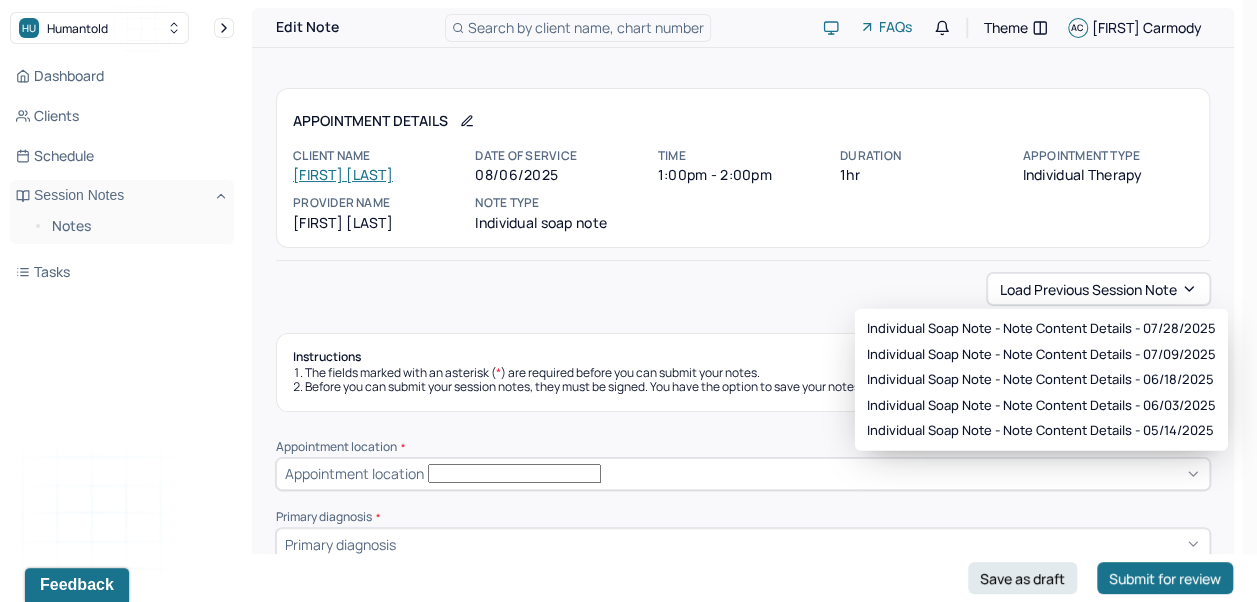 click on "Load previous session note" at bounding box center [1098, 289] 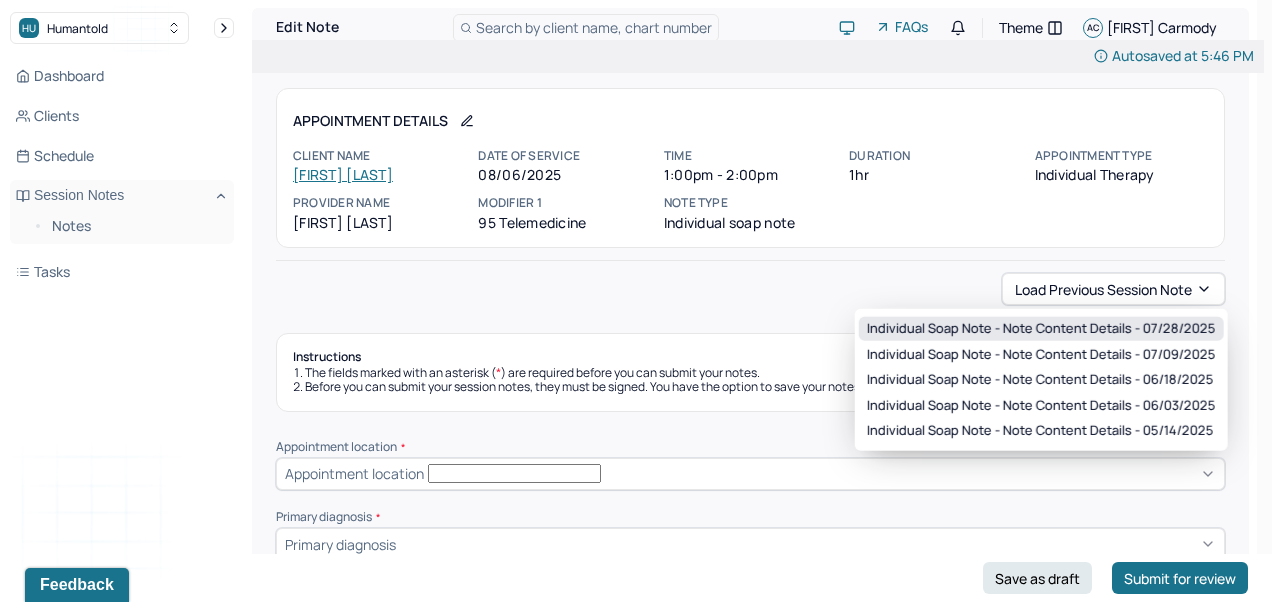 click on "Individual soap note   - Note content Details -   07/28/2025" at bounding box center [1041, 329] 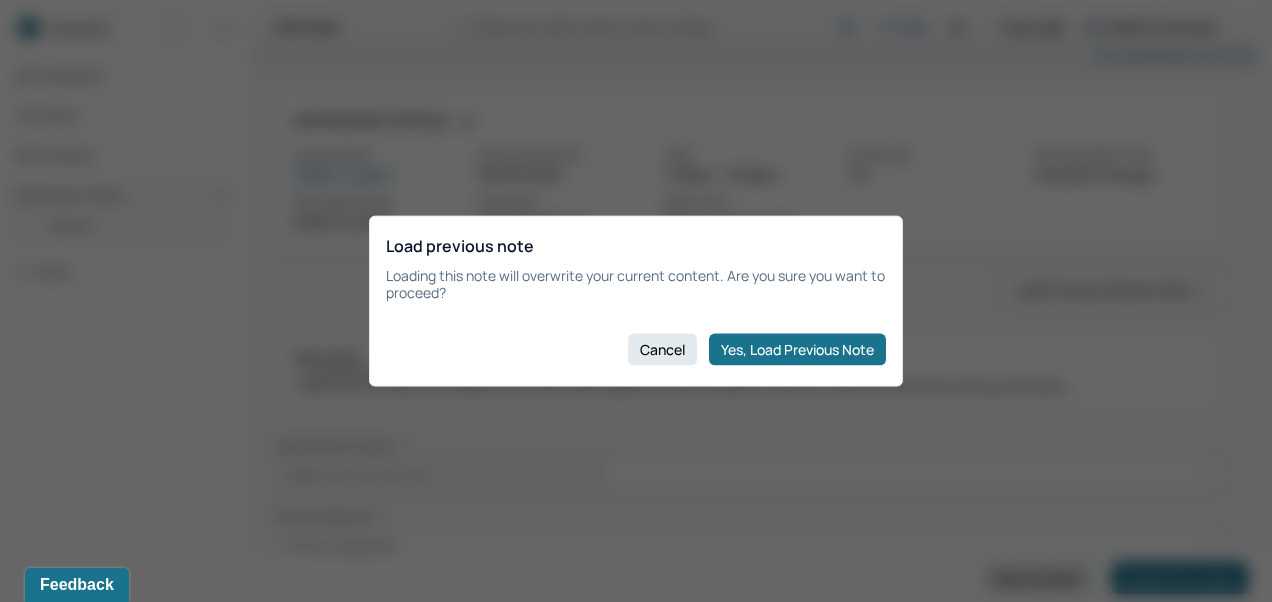 click on "Yes, Load Previous Note" at bounding box center (797, 349) 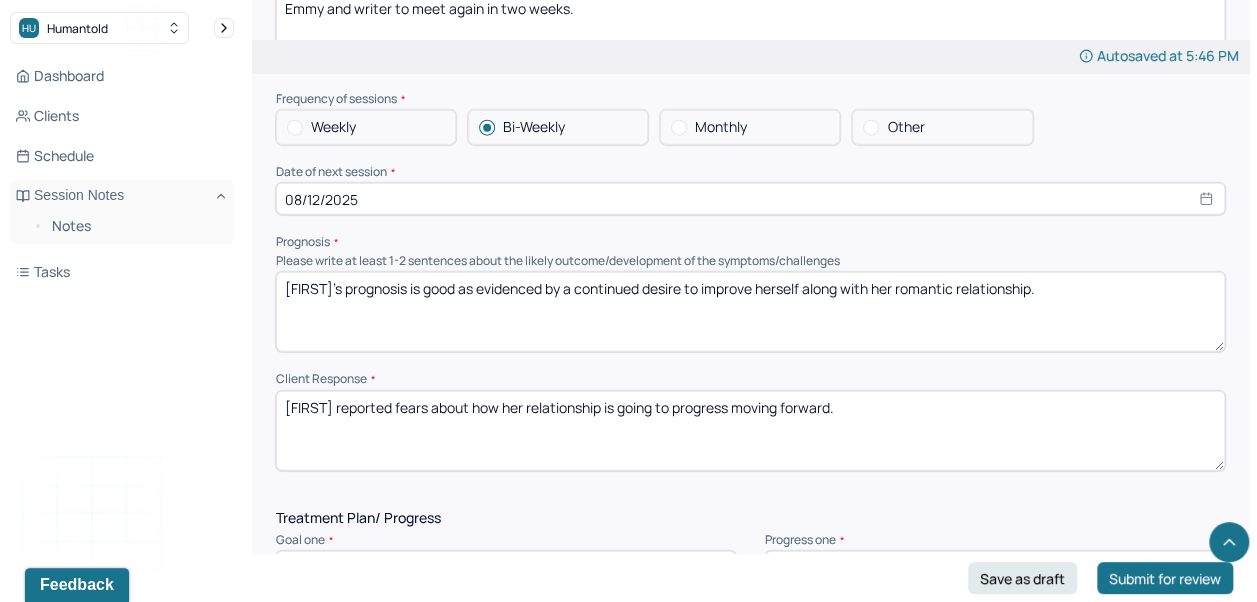 scroll, scrollTop: 2242, scrollLeft: 0, axis: vertical 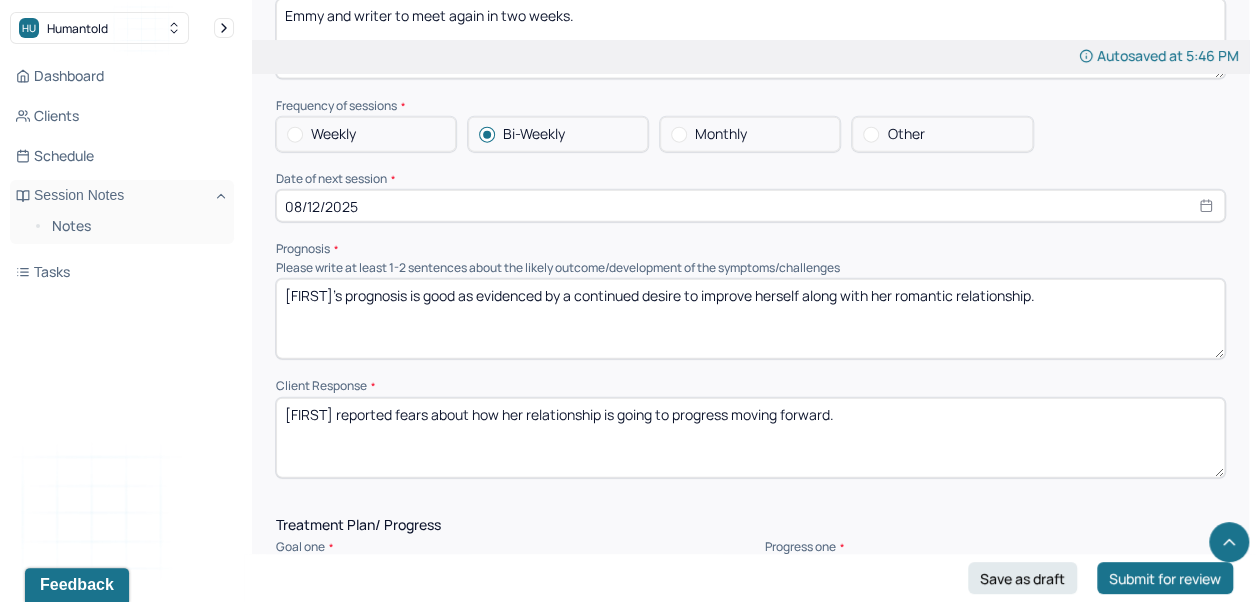 click on "[FIRST]'s prognosis is good as evidenced by a continued desire to improve herself along with her romantic relationship." at bounding box center (750, 319) 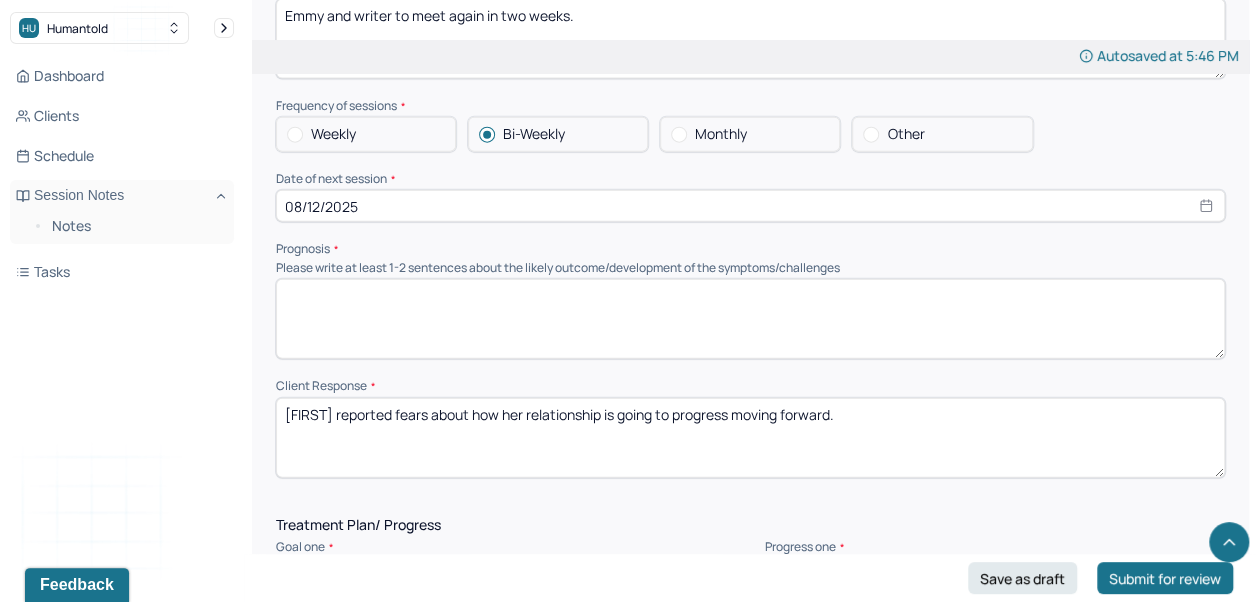 type 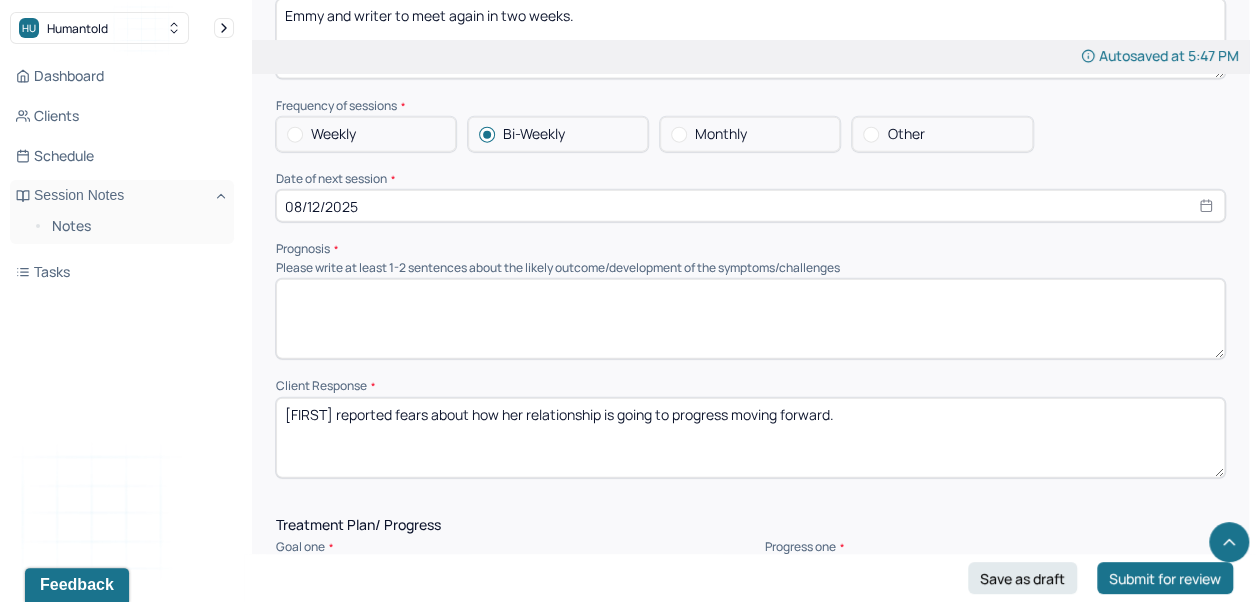 click on "[FIRST] reported fears about how her relationship is going to progress moving forward." at bounding box center (750, 438) 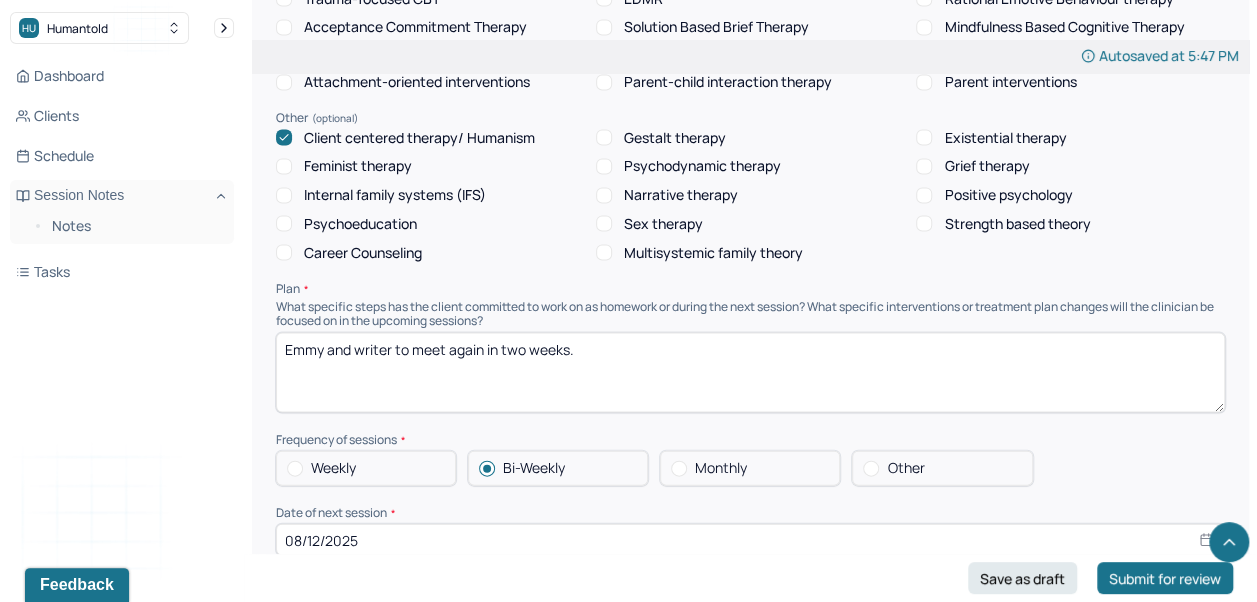 scroll, scrollTop: 1888, scrollLeft: 0, axis: vertical 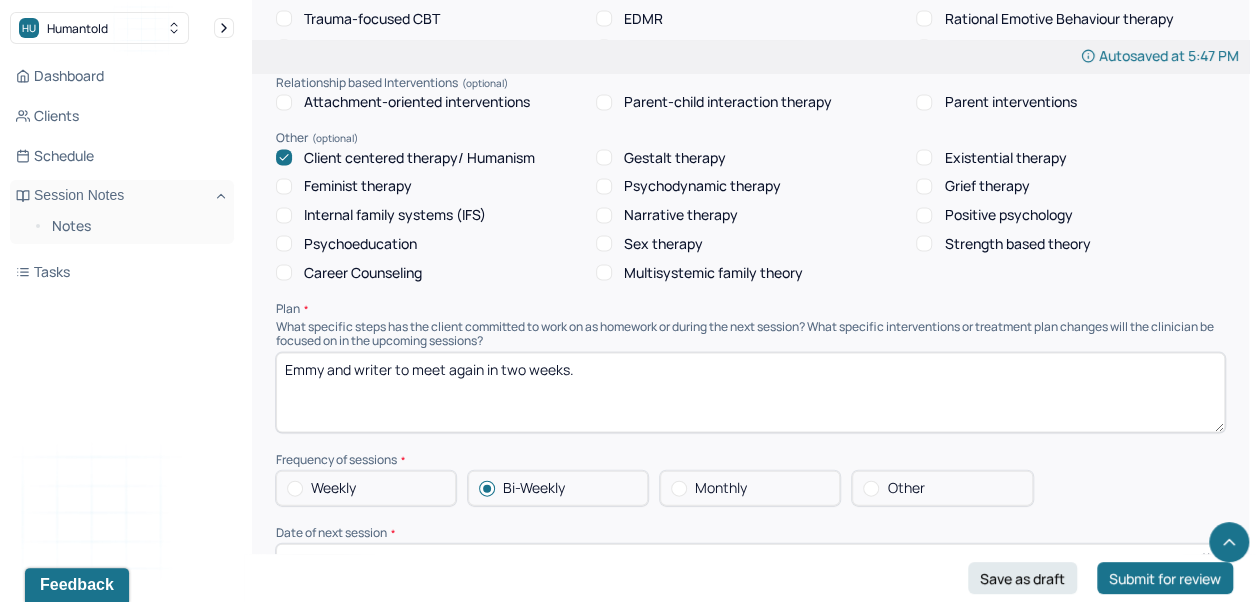 type on "[FIRST] reported fears about how her relationship is going to progress moving forward now that trust has been broken again." 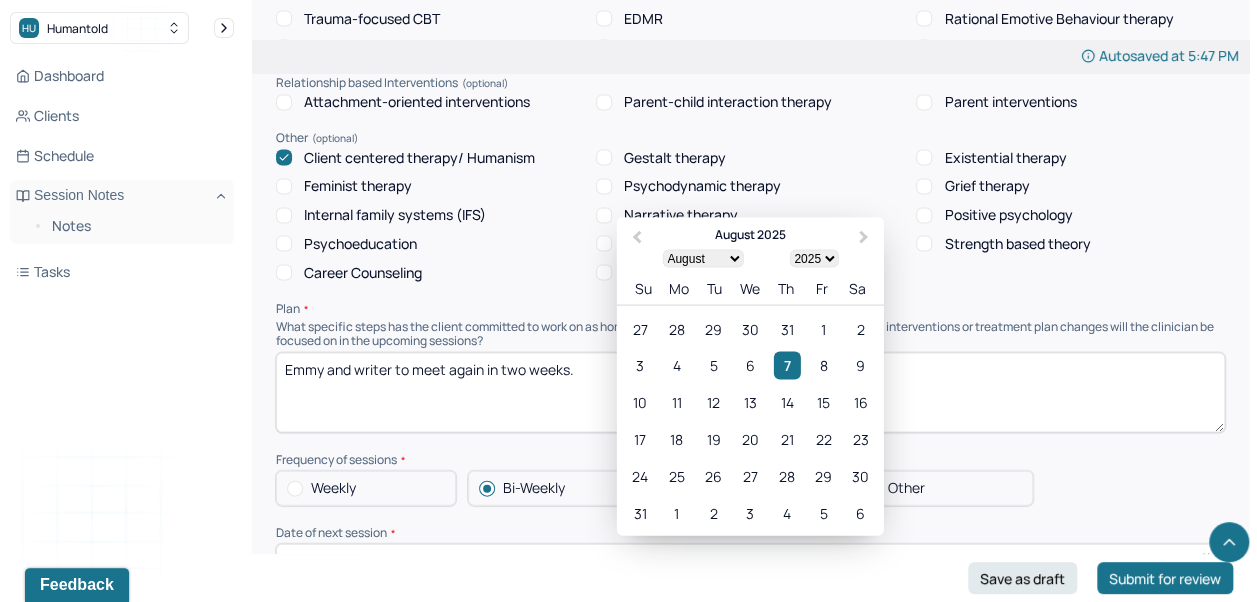 click on "19" at bounding box center [713, 439] 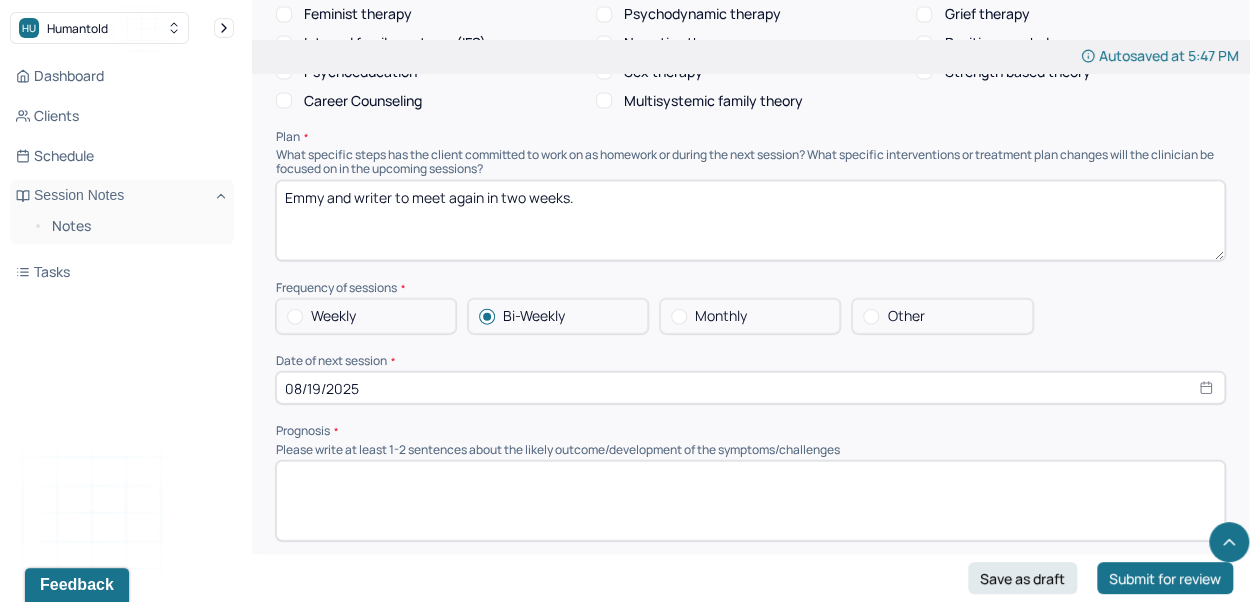 scroll, scrollTop: 2043, scrollLeft: 0, axis: vertical 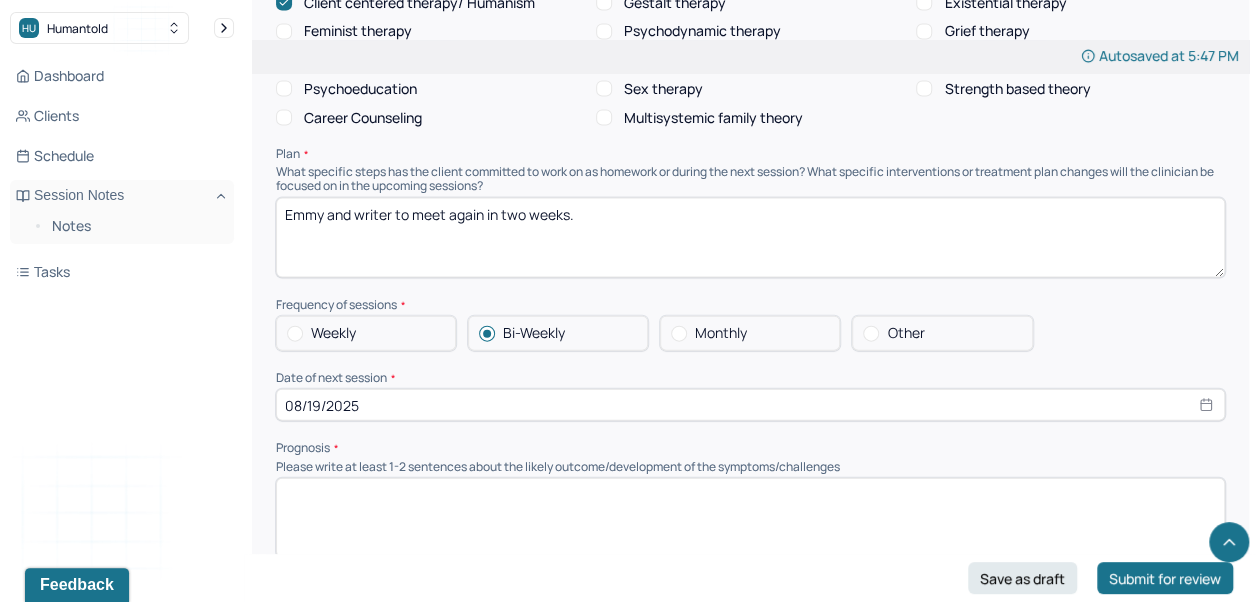 click at bounding box center [750, 518] 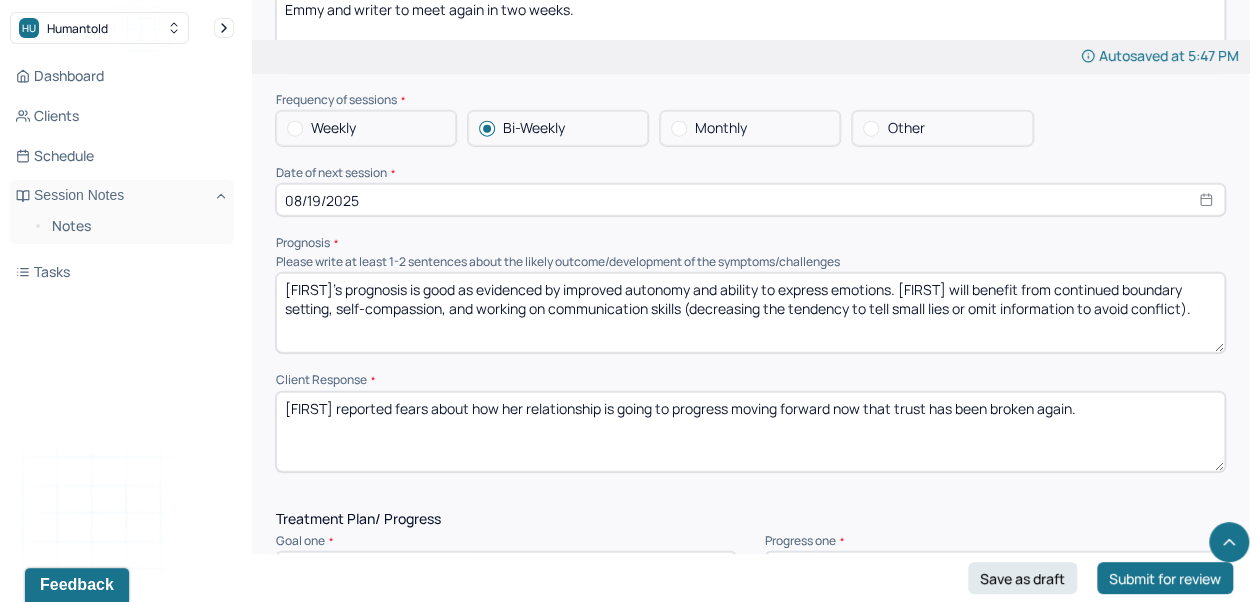 scroll, scrollTop: 2251, scrollLeft: 0, axis: vertical 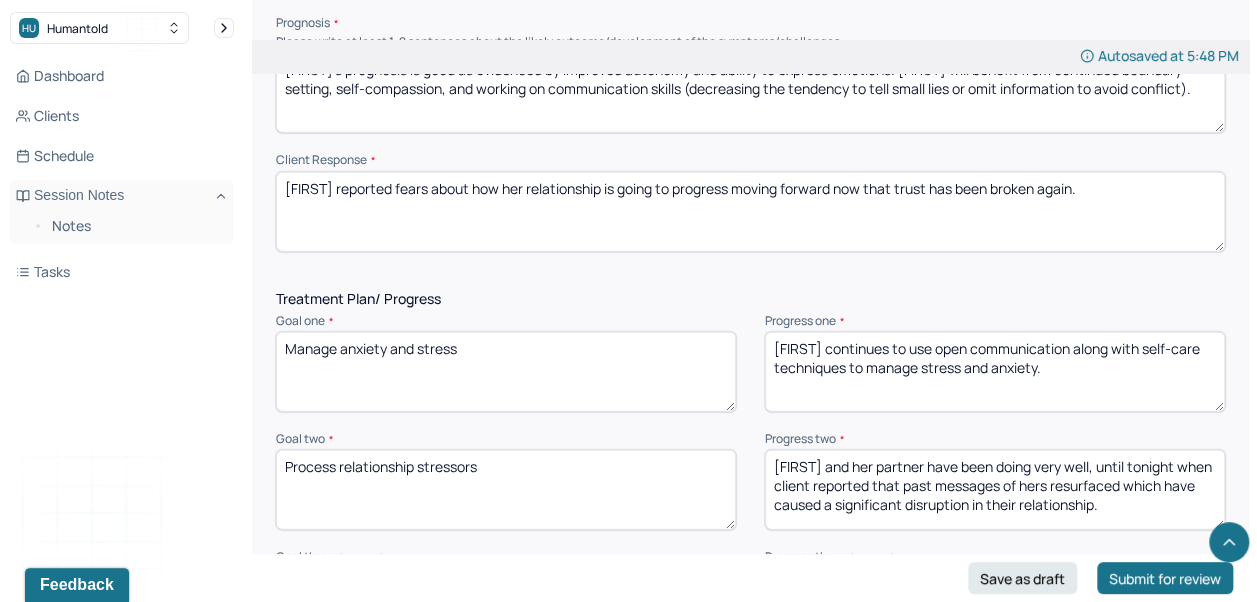 type on "[FIRST]'s prognosis is good as evidenced by improved autonomy and ability to express emotions. [FIRST] will benefit from continued boundary setting, self-compassion, and working on communication skills (decreasing the tendency to tell small lies or omit information to avoid conflict)." 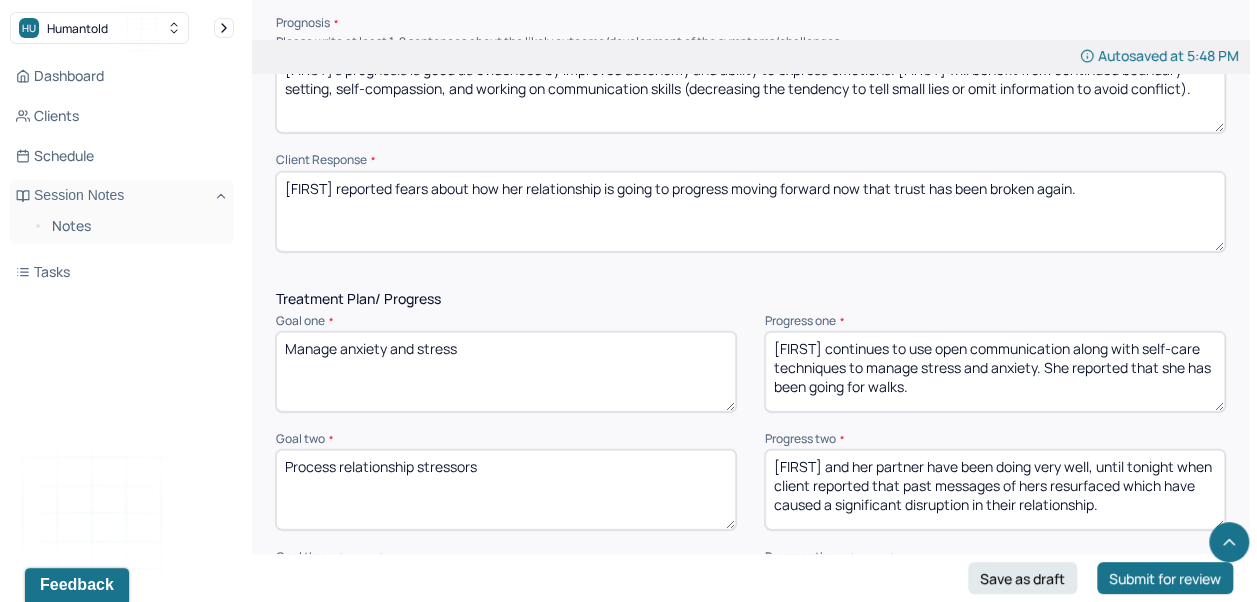 type on "[FIRST] continues to use open communication along with self-care techniques to manage stress and anxiety. She reported that she has been going for walks." 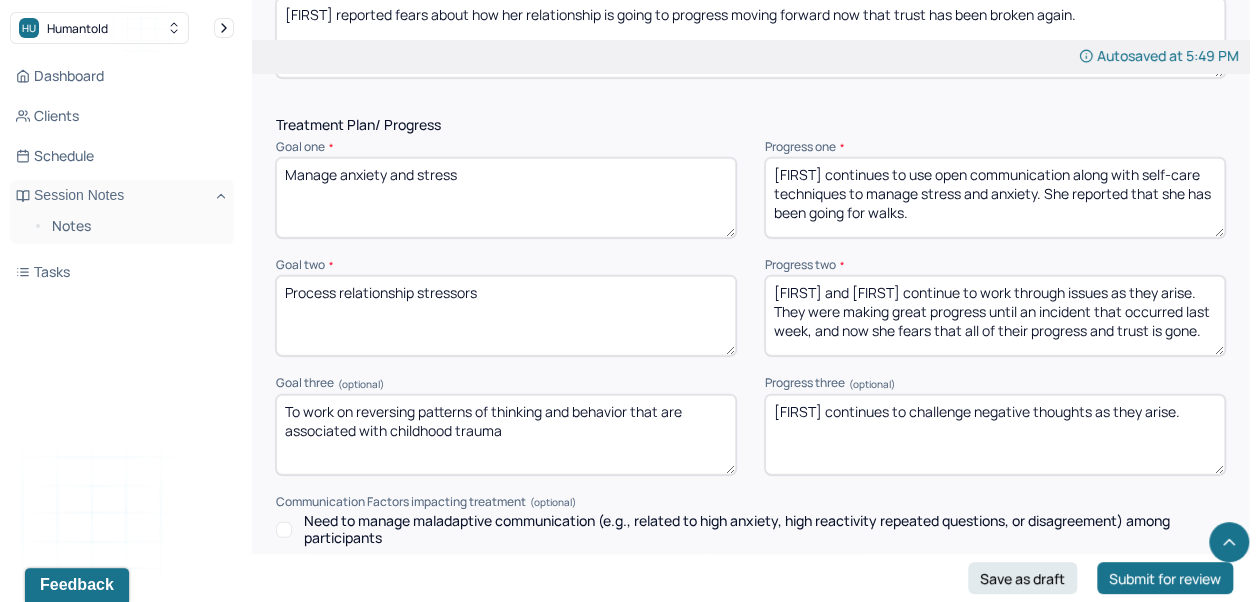 scroll, scrollTop: 2639, scrollLeft: 0, axis: vertical 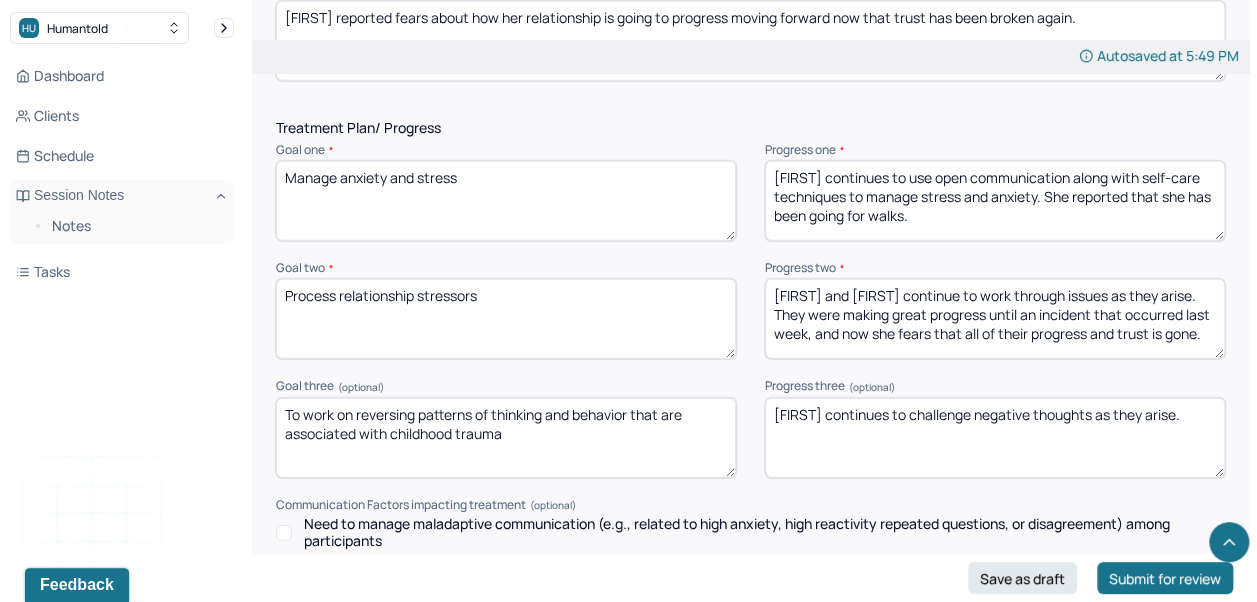 type on "[FIRST] and [FIRST] continue to work through issues as they arise. They were making great progress until an incident that occurred last week, and now she fears that all of their progress and trust is gone." 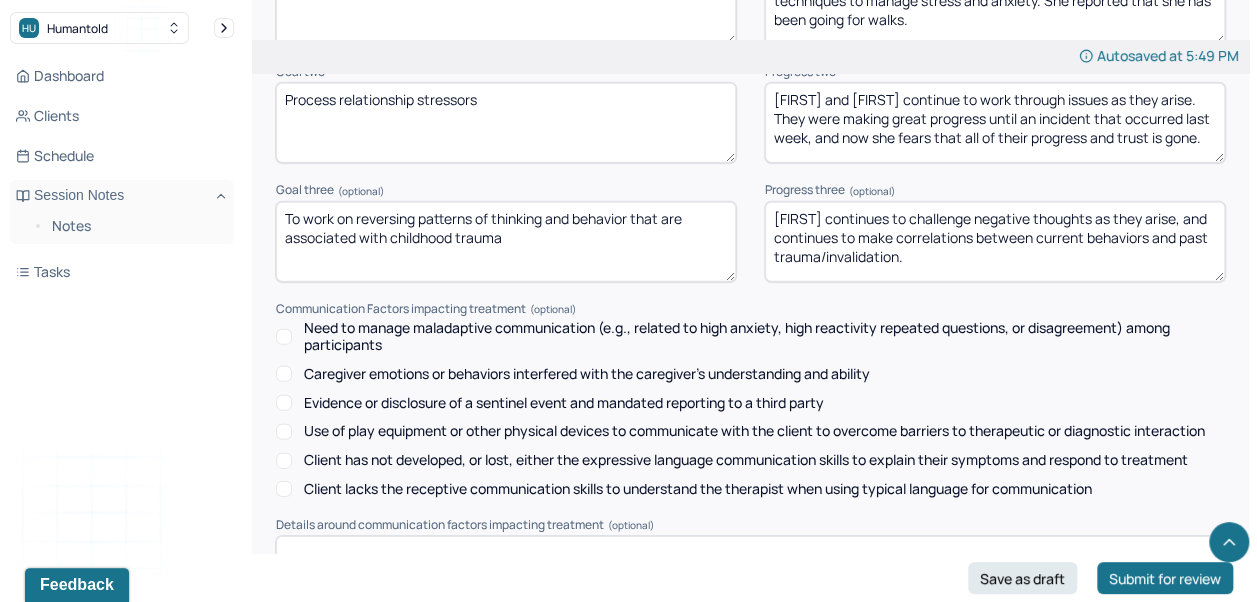 scroll, scrollTop: 3003, scrollLeft: 0, axis: vertical 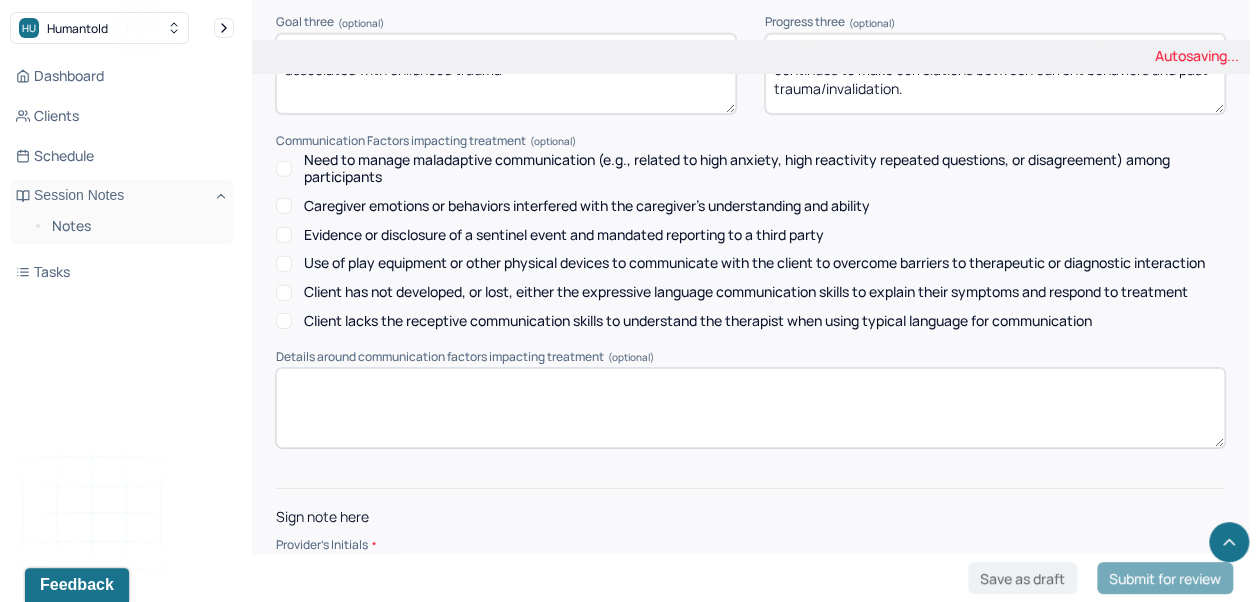 type on "[FIRST] continues to challenge negative thoughts as they arise, and continues to make correlations between current behaviors and past trauma/invalidation." 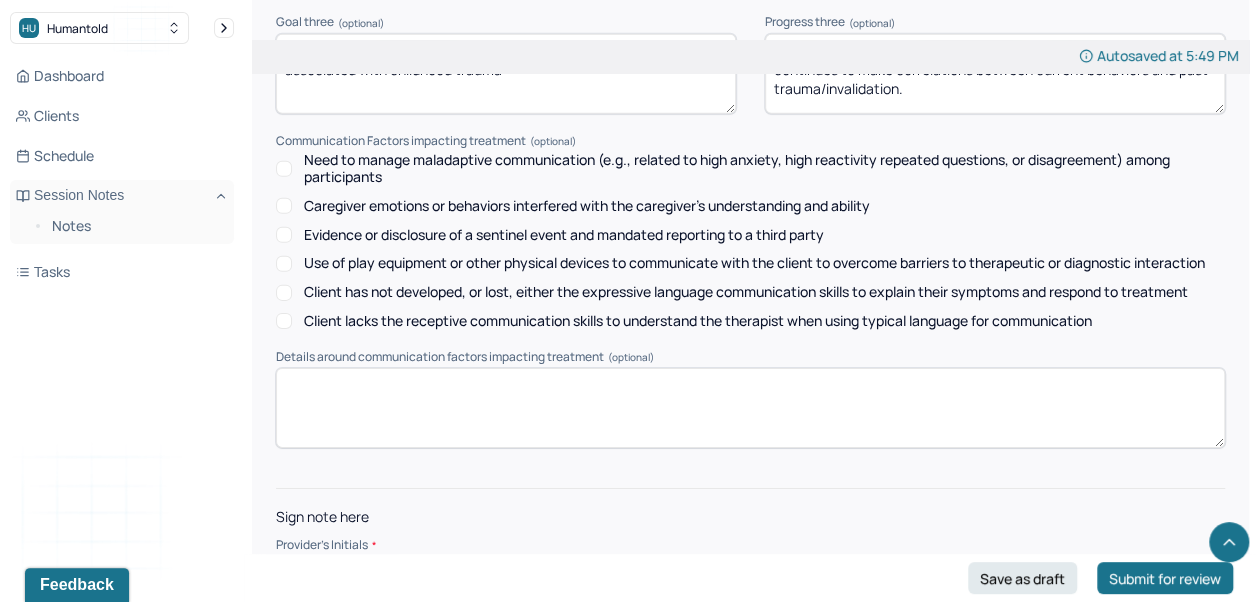 type on "C" 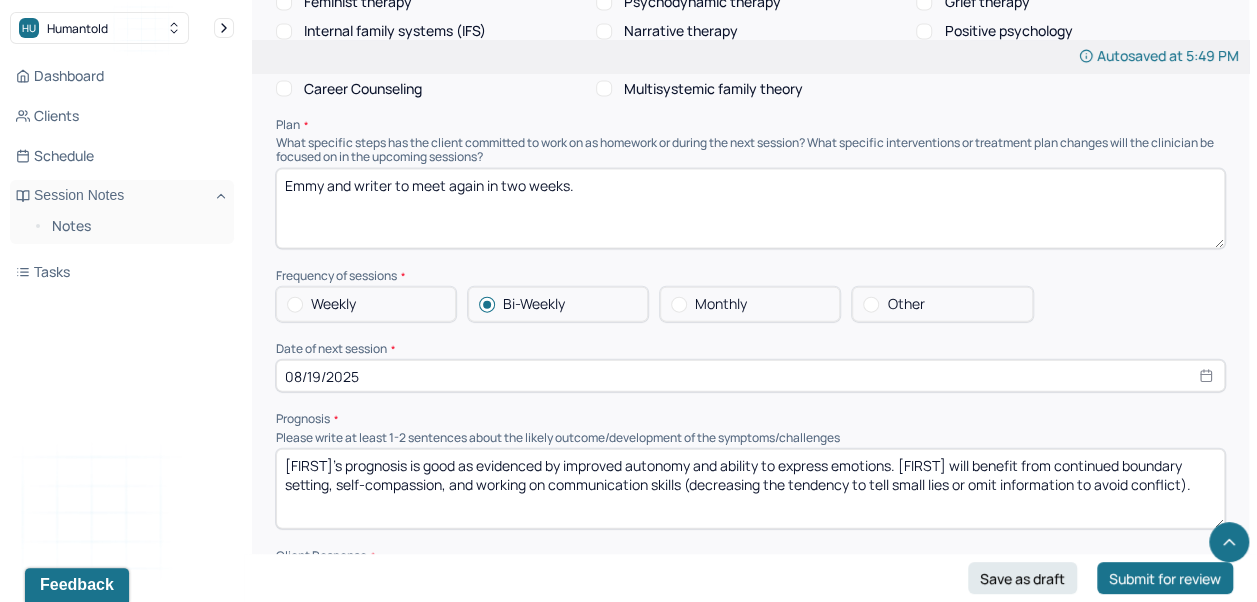 scroll, scrollTop: 2064, scrollLeft: 0, axis: vertical 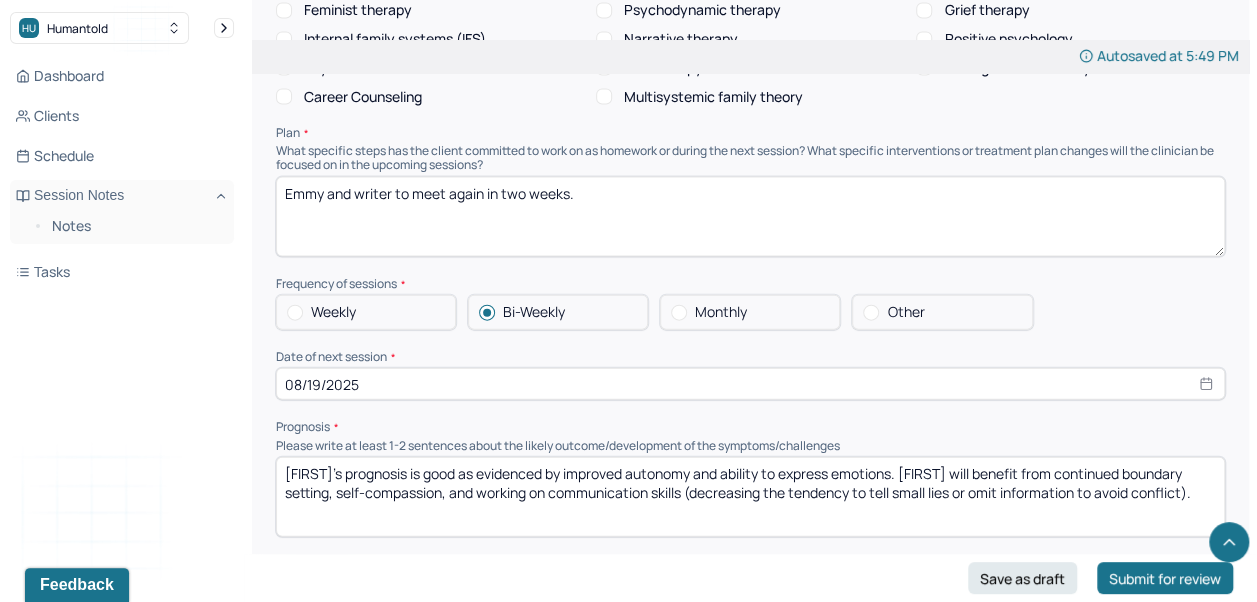 type on "AC" 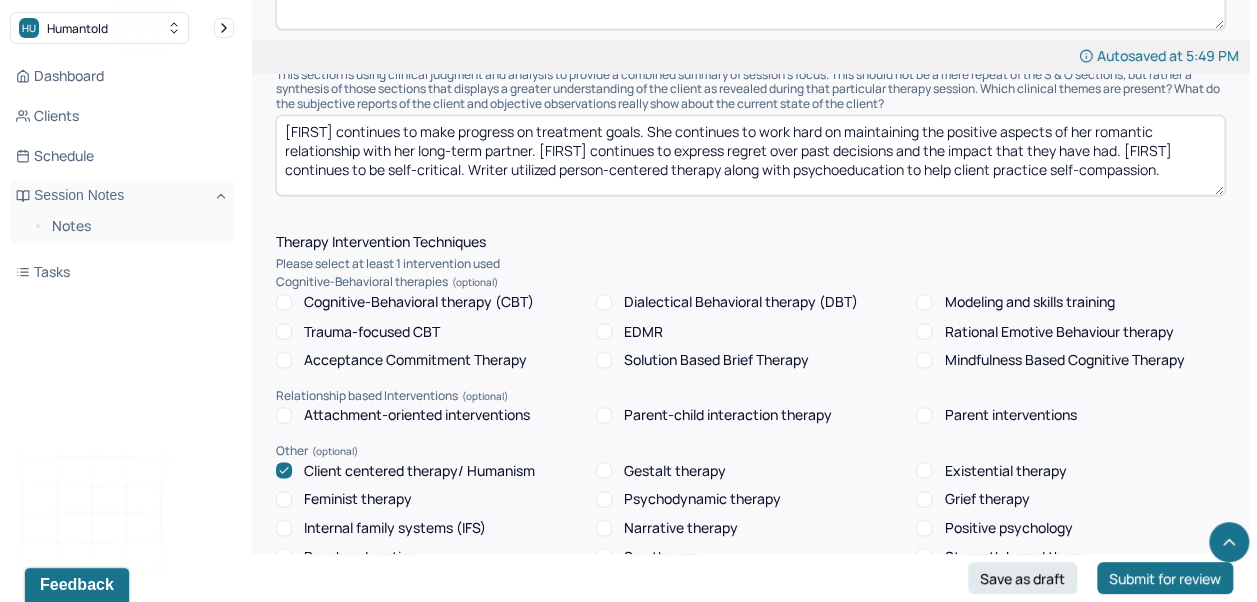 scroll, scrollTop: 1578, scrollLeft: 0, axis: vertical 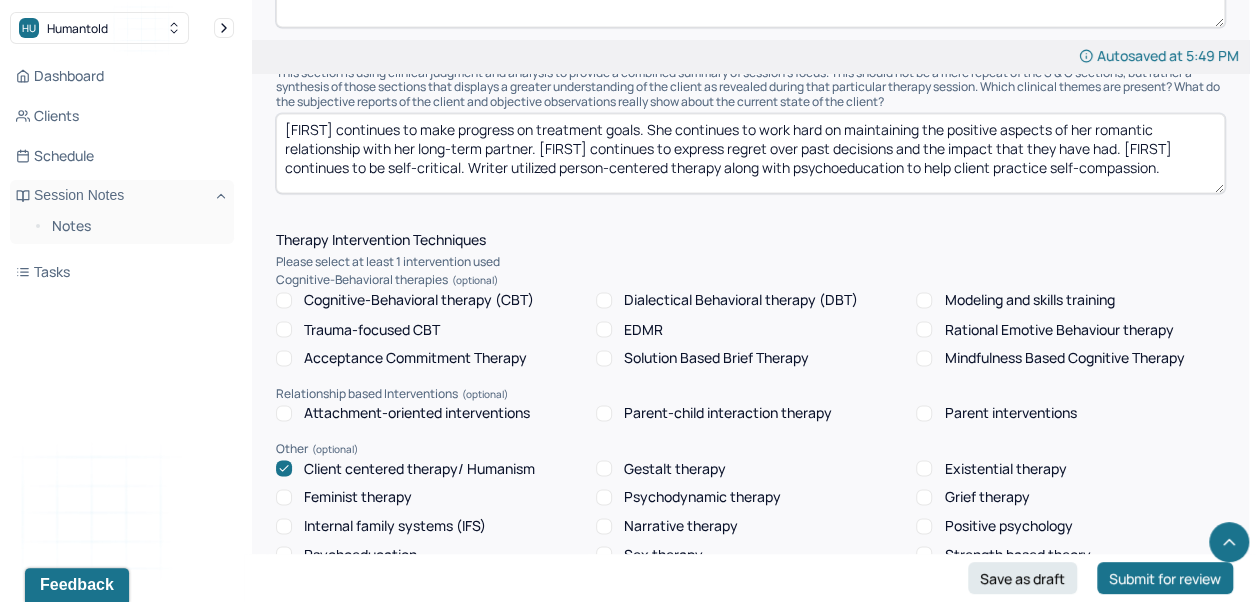 click on "Cognitive-Behavioral therapy (CBT)" at bounding box center [419, 300] 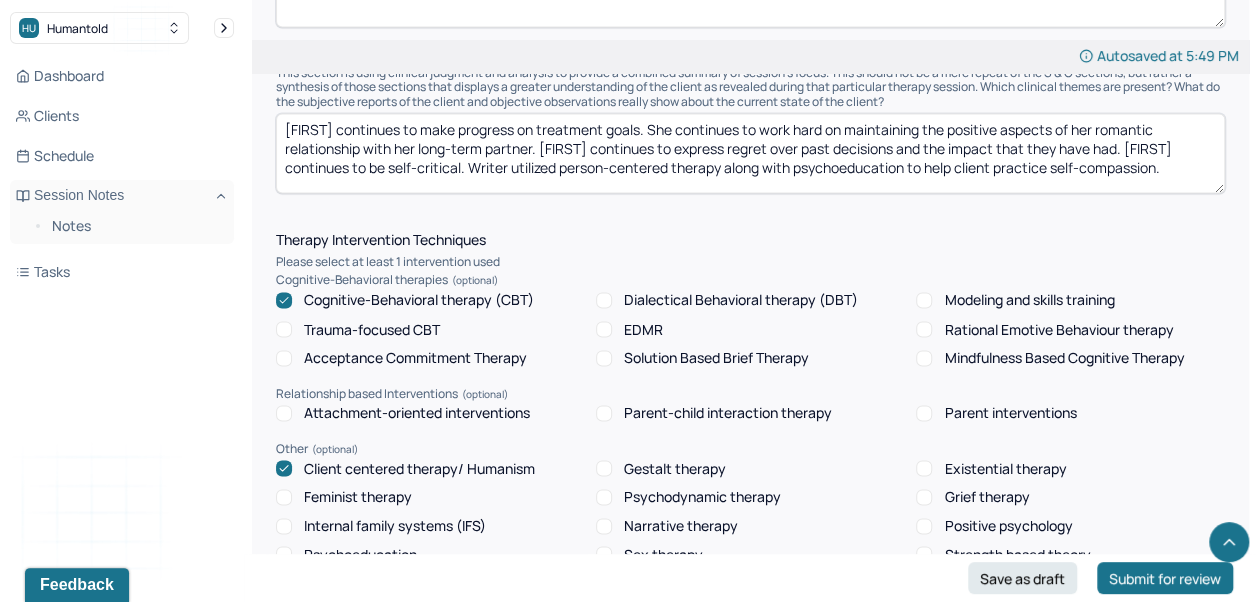 click on "Modeling and skills training" at bounding box center (1029, 300) 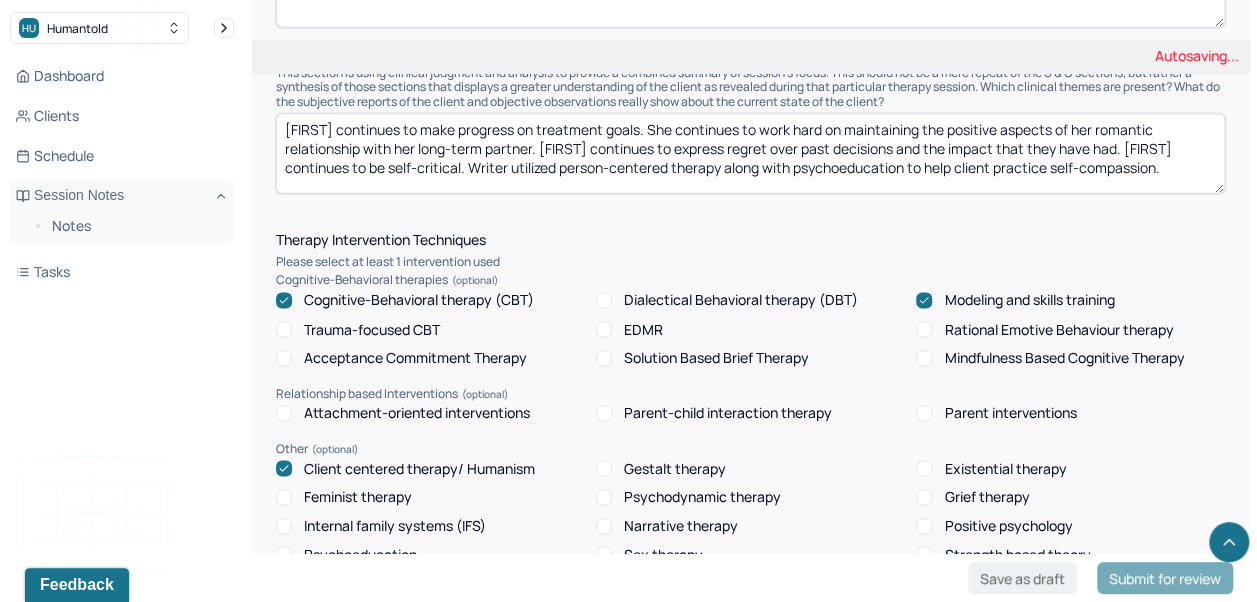 click on "Mindfulness Based Cognitive Therapy" at bounding box center (924, 358) 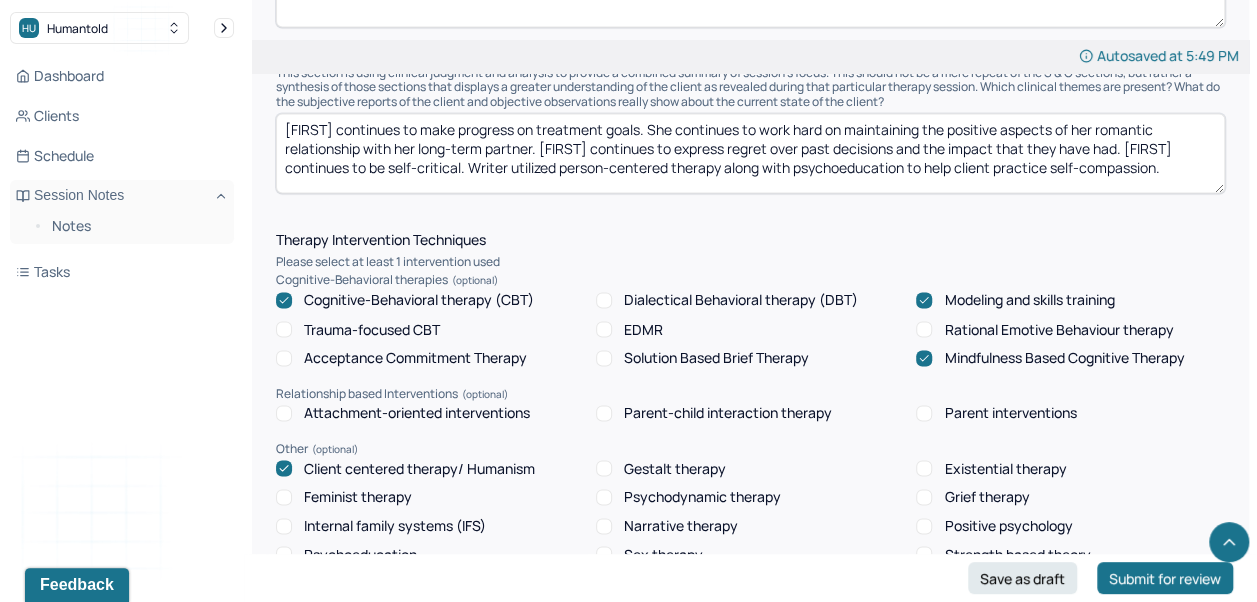 click on "Cognitive-Behavioral therapy (CBT)" at bounding box center (419, 300) 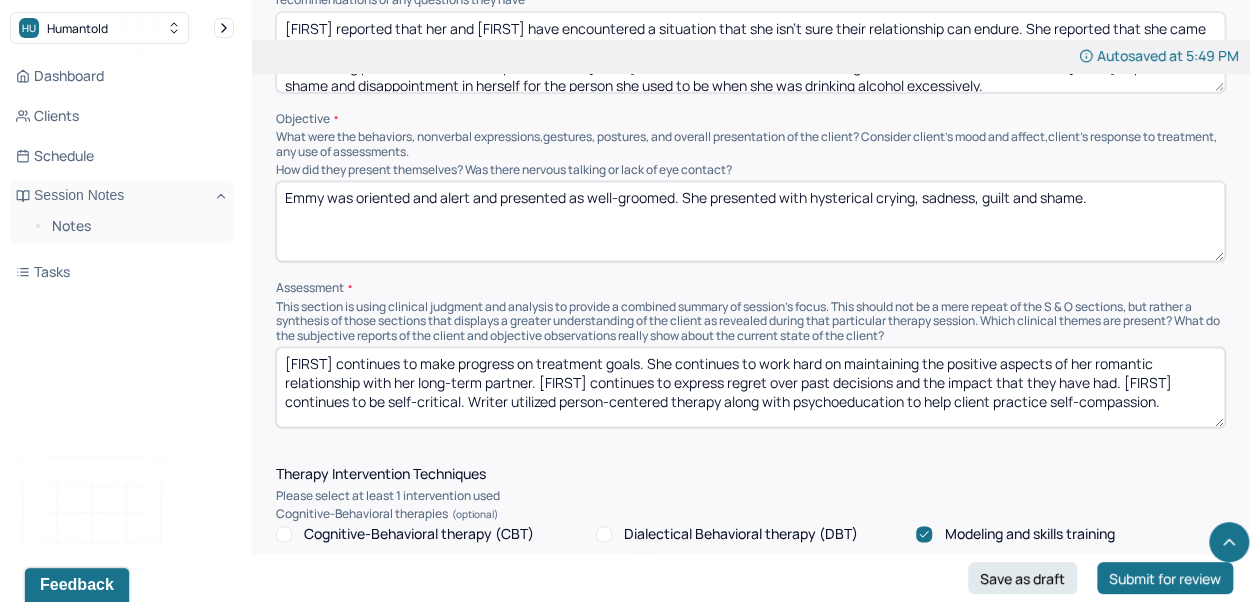 scroll, scrollTop: 1320, scrollLeft: 0, axis: vertical 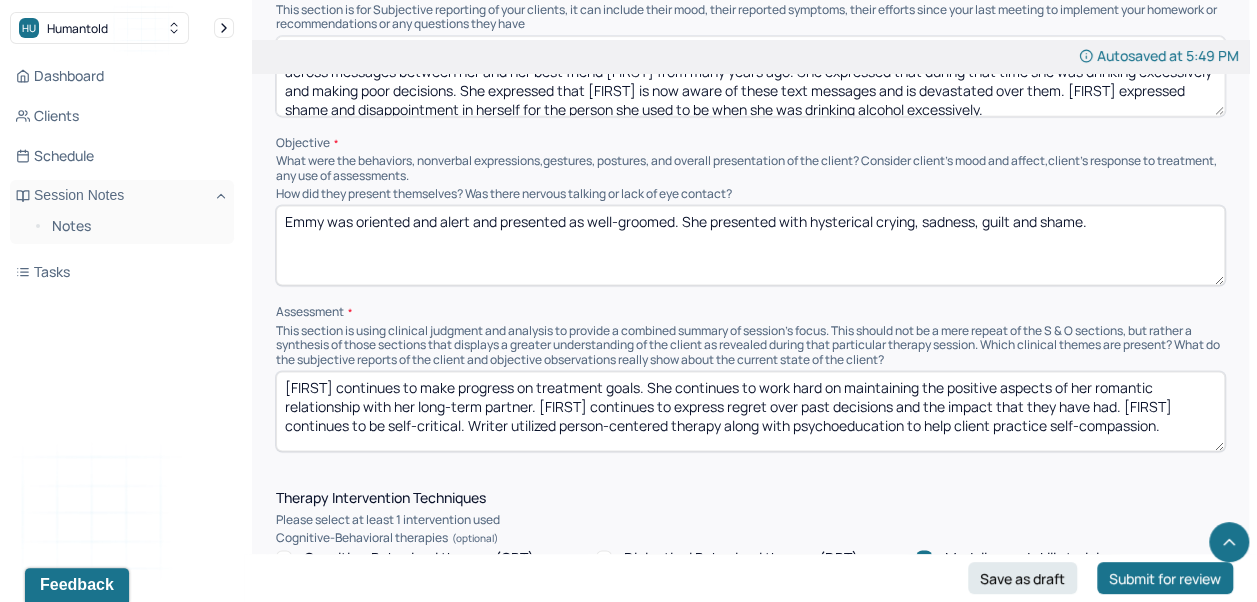 click on "Emmy was oriented and alert and presented as well-groomed. She presented with hysterical crying, sadness, guilt and shame." at bounding box center (750, 245) 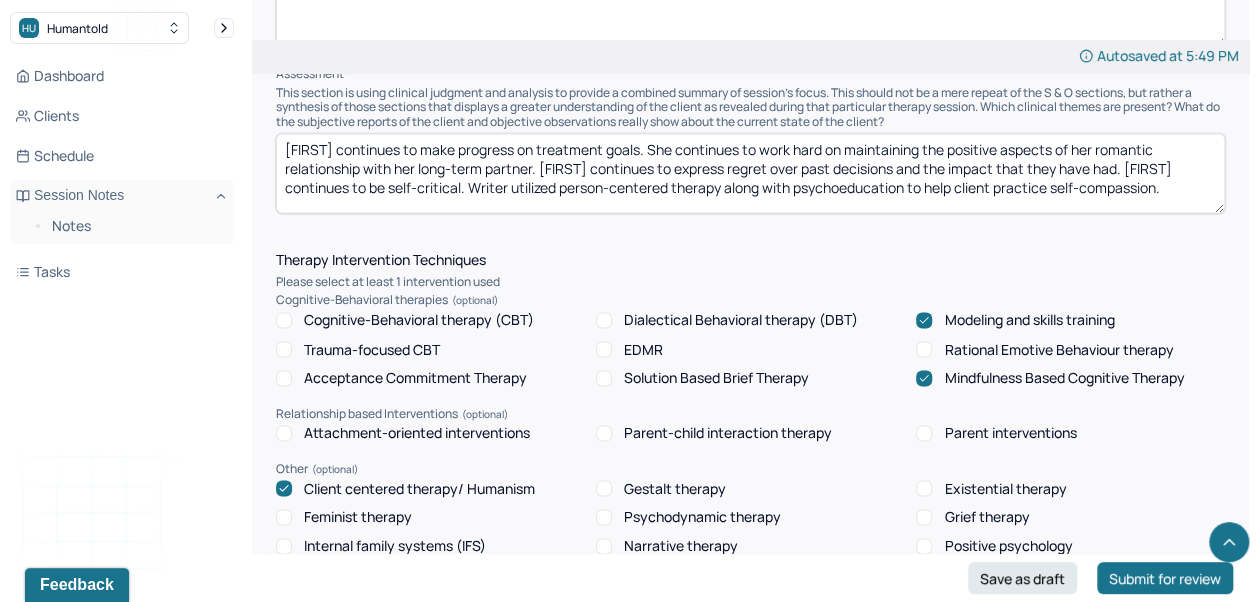 scroll, scrollTop: 1560, scrollLeft: 0, axis: vertical 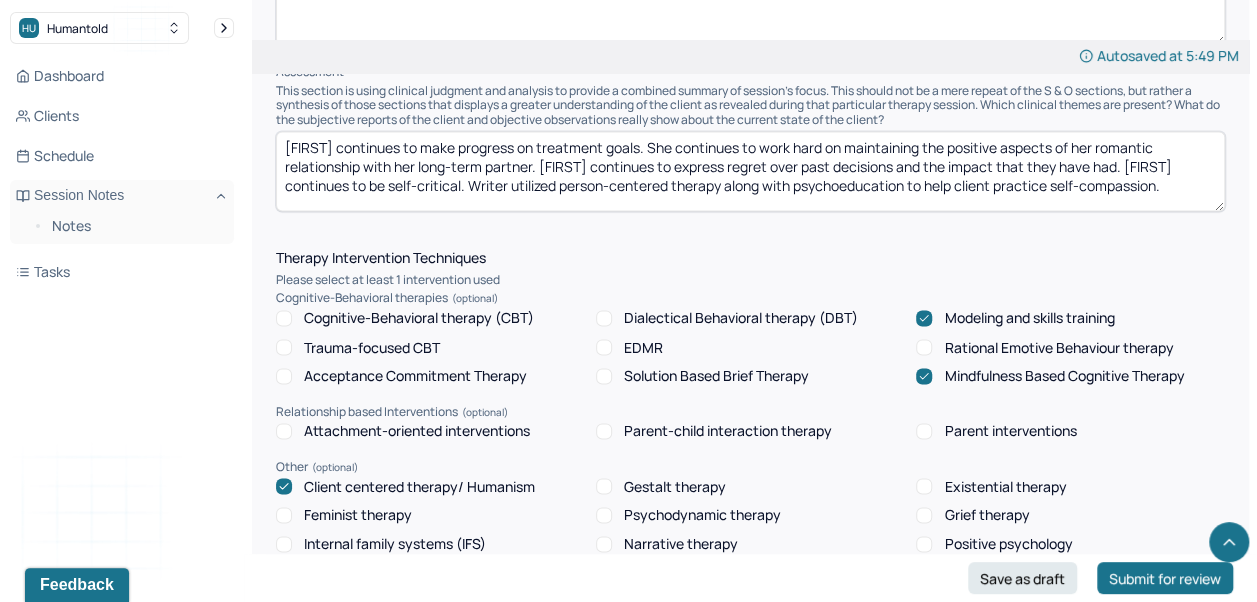 type on "Emmy was oriented and alert and presented as well-groomed. She presented as scattered and upset." 